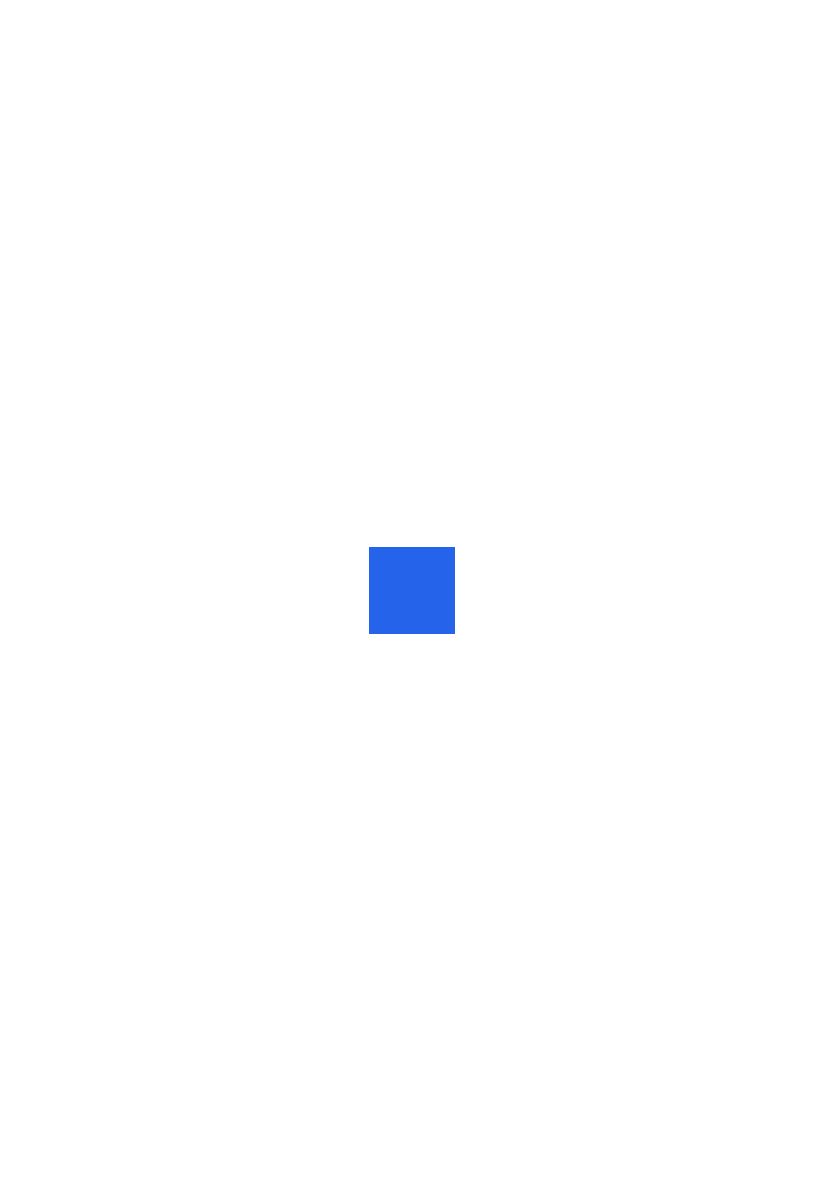 scroll, scrollTop: 0, scrollLeft: 0, axis: both 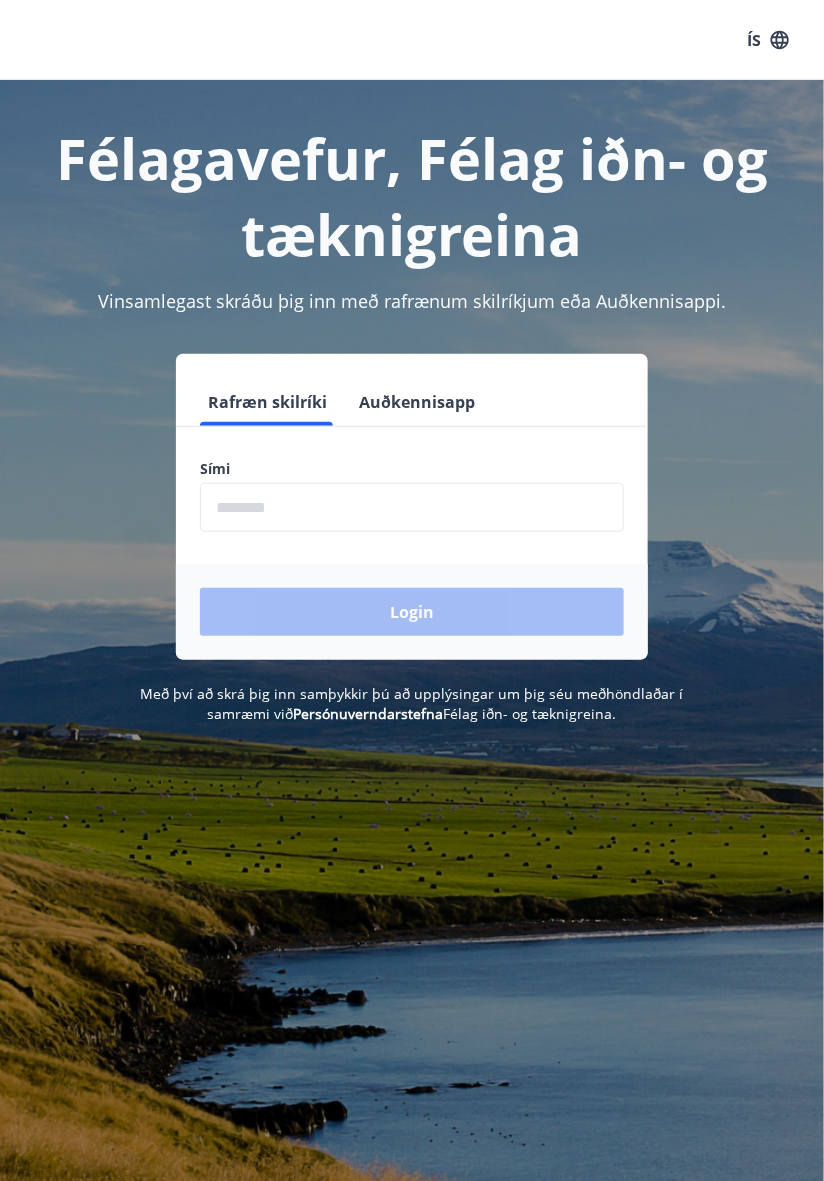 click at bounding box center (412, 507) 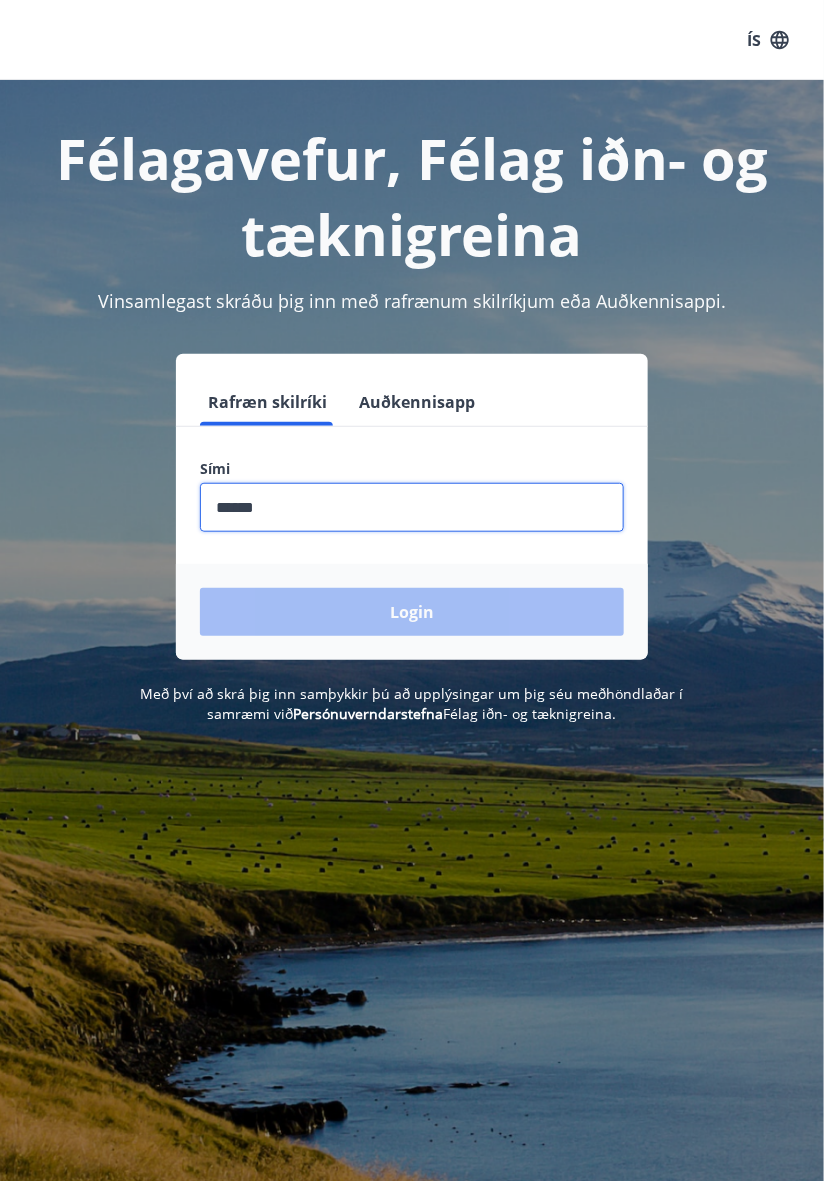 type on "********" 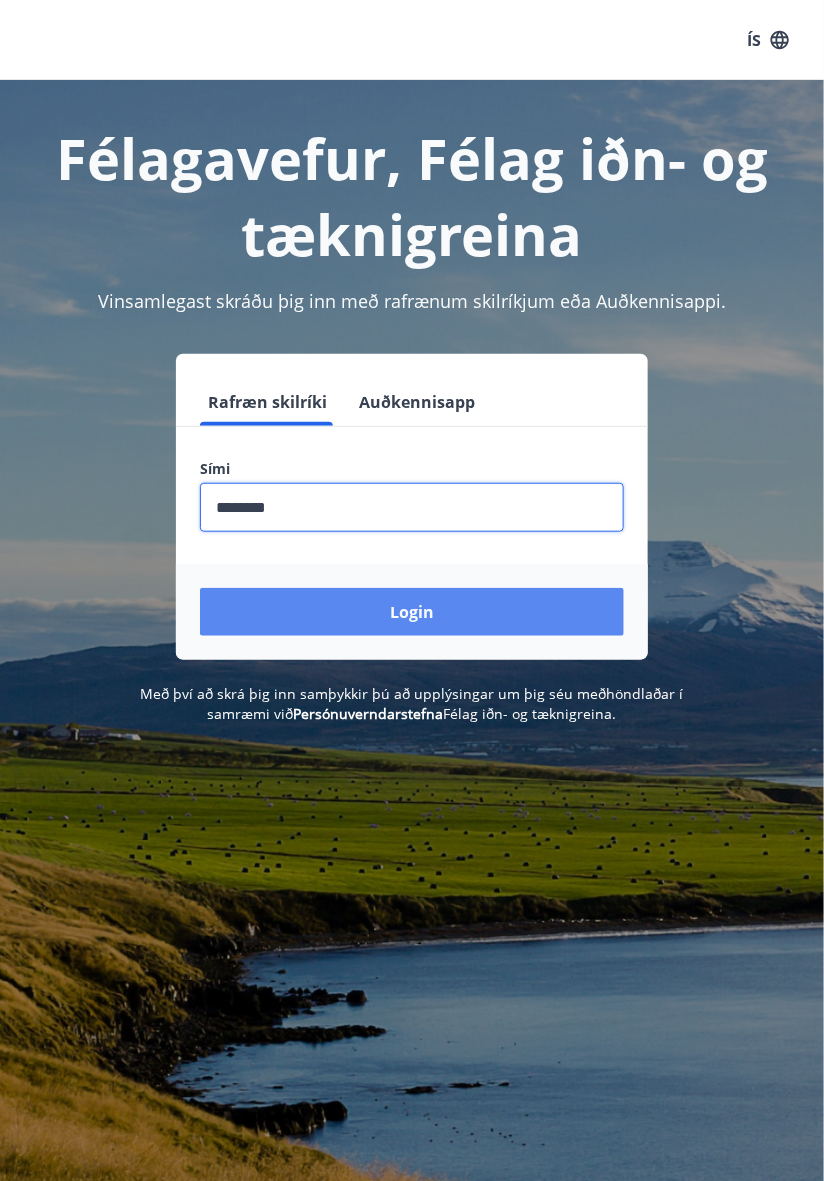 click on "Login" at bounding box center (412, 612) 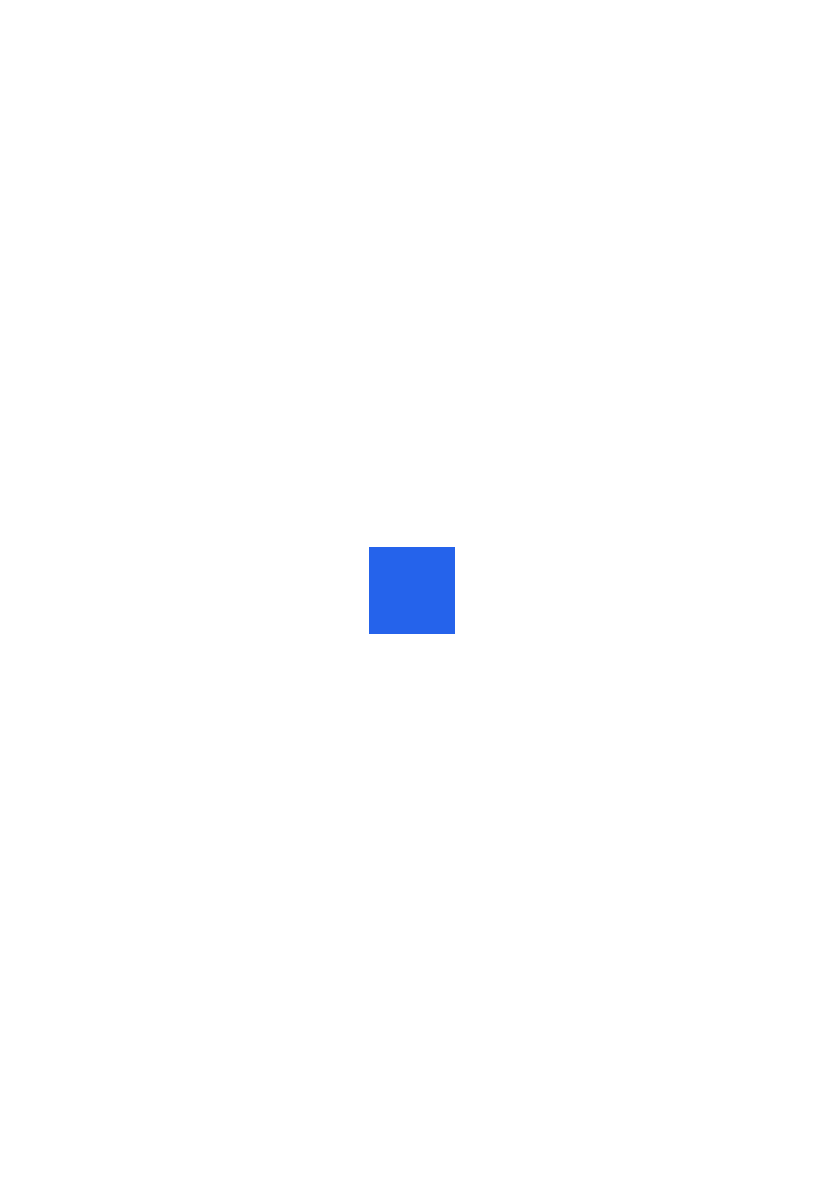 scroll, scrollTop: 0, scrollLeft: 0, axis: both 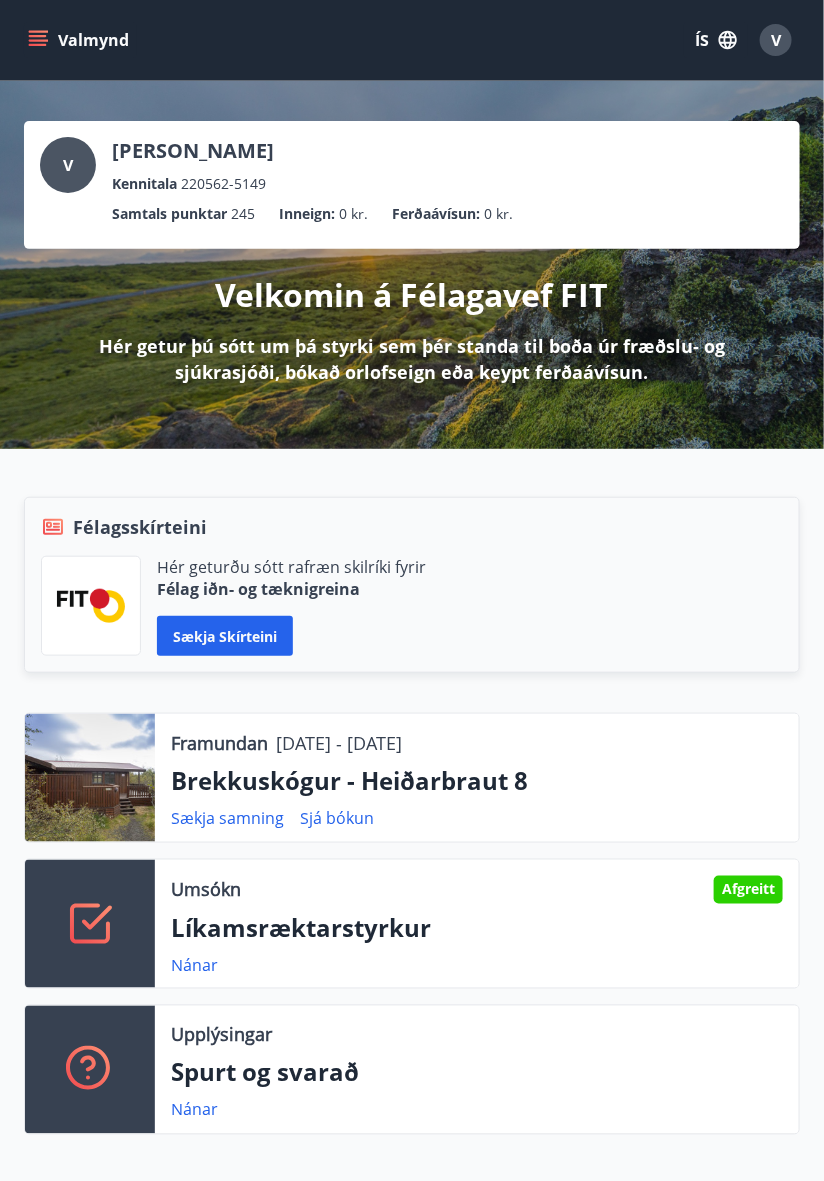 click on "Valmynd" at bounding box center [80, 40] 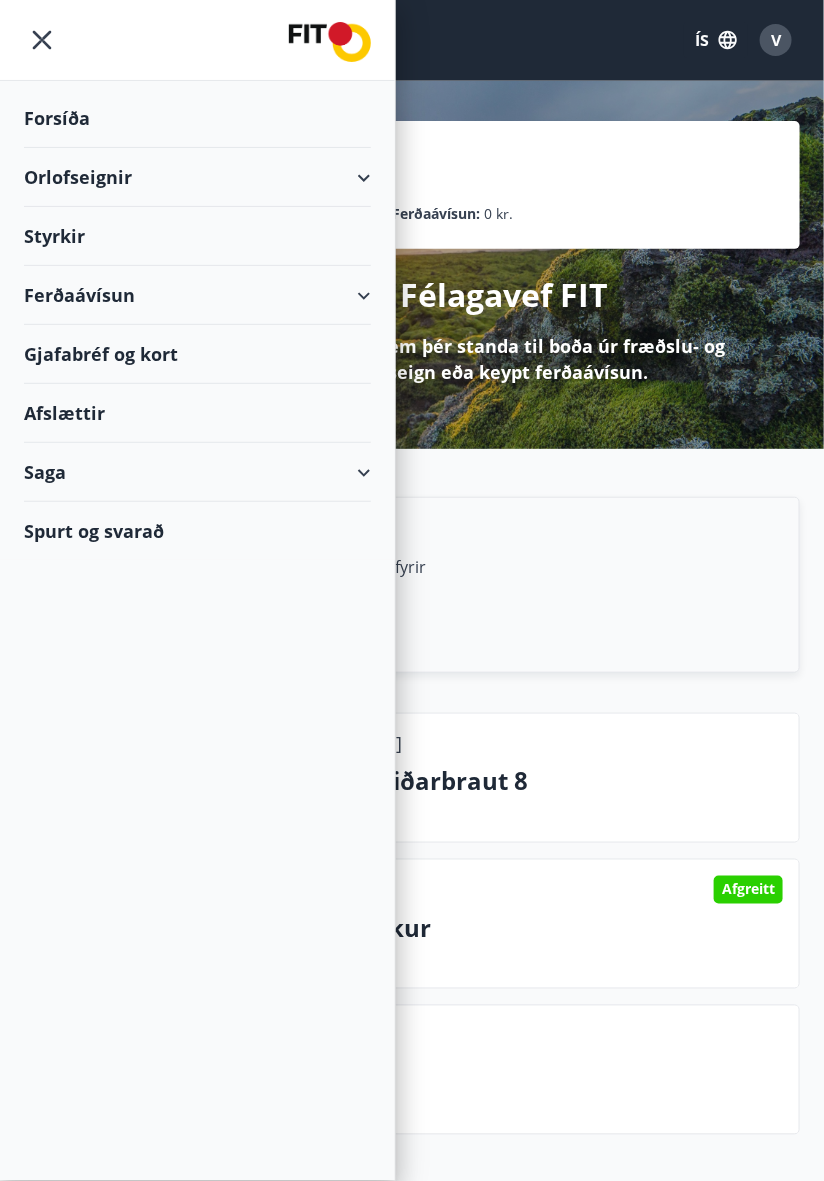 click on "Framundan [DATE] - [DATE]" at bounding box center [477, 743] 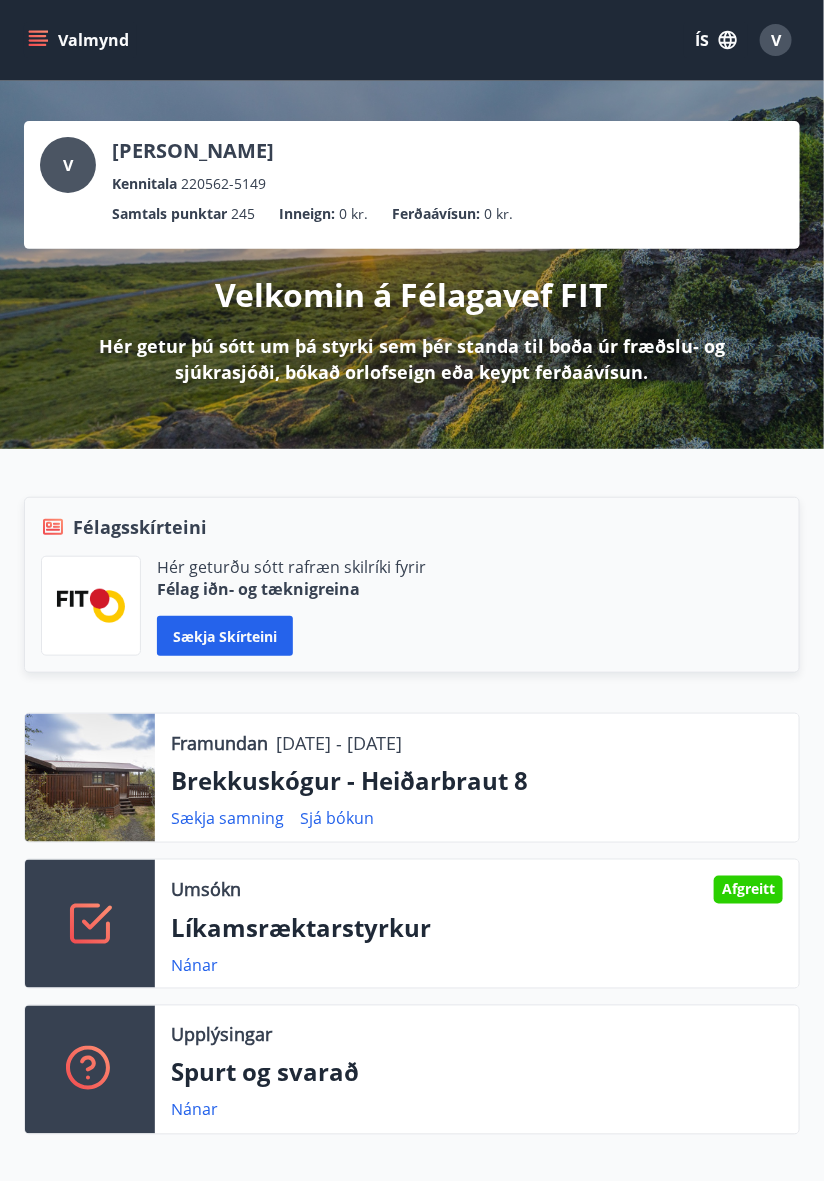 click on "Brekkuskógur - Heiðarbraut 8" at bounding box center (477, 781) 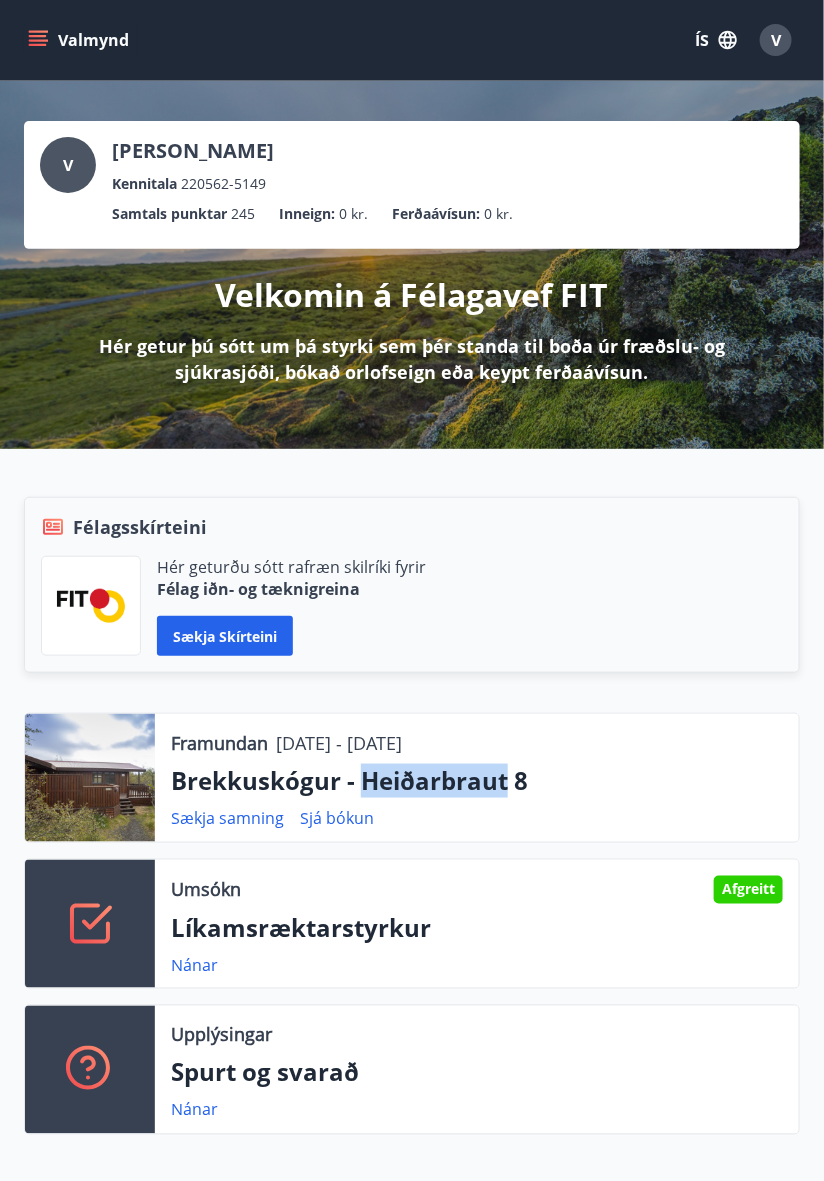 click on "Framundan [DATE] - [DATE] [GEOGRAPHIC_DATA] - Heiðarbraut 8 Sækja samning Sjá bókun" at bounding box center (477, 778) 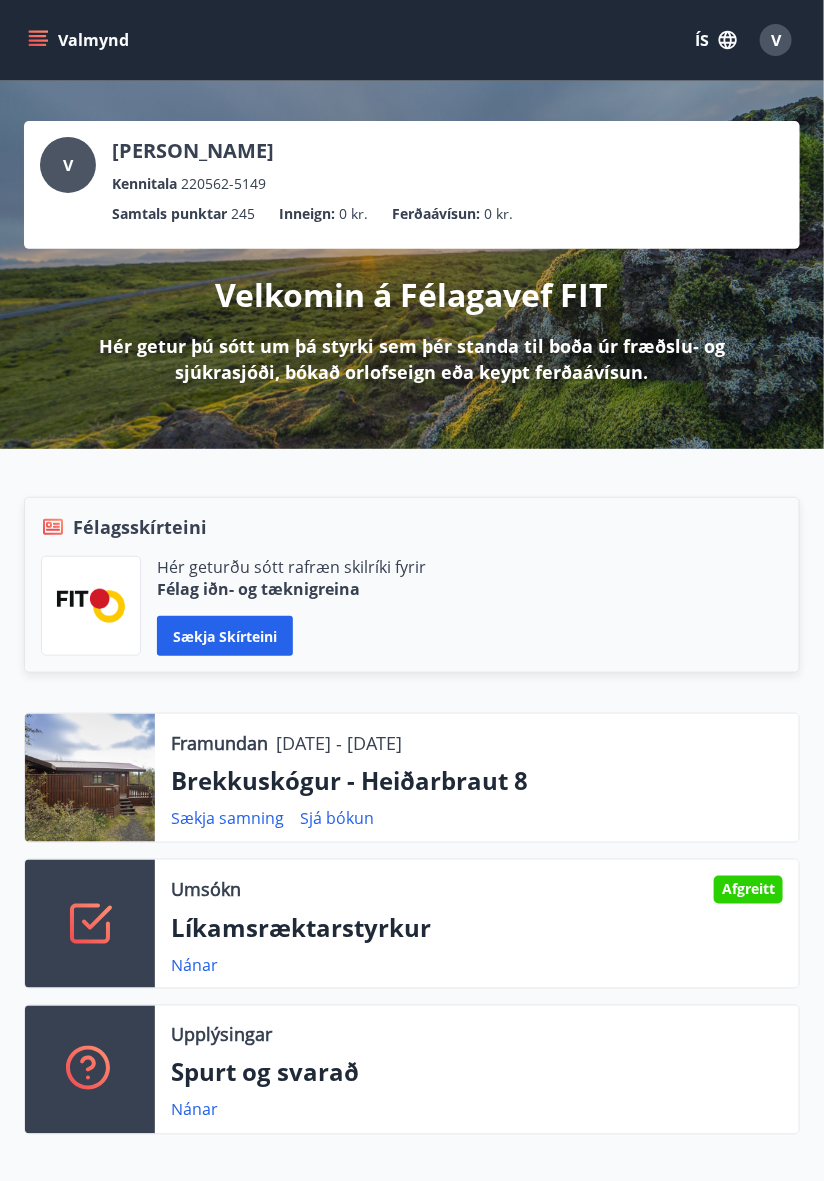 click on "Valmynd" at bounding box center [80, 40] 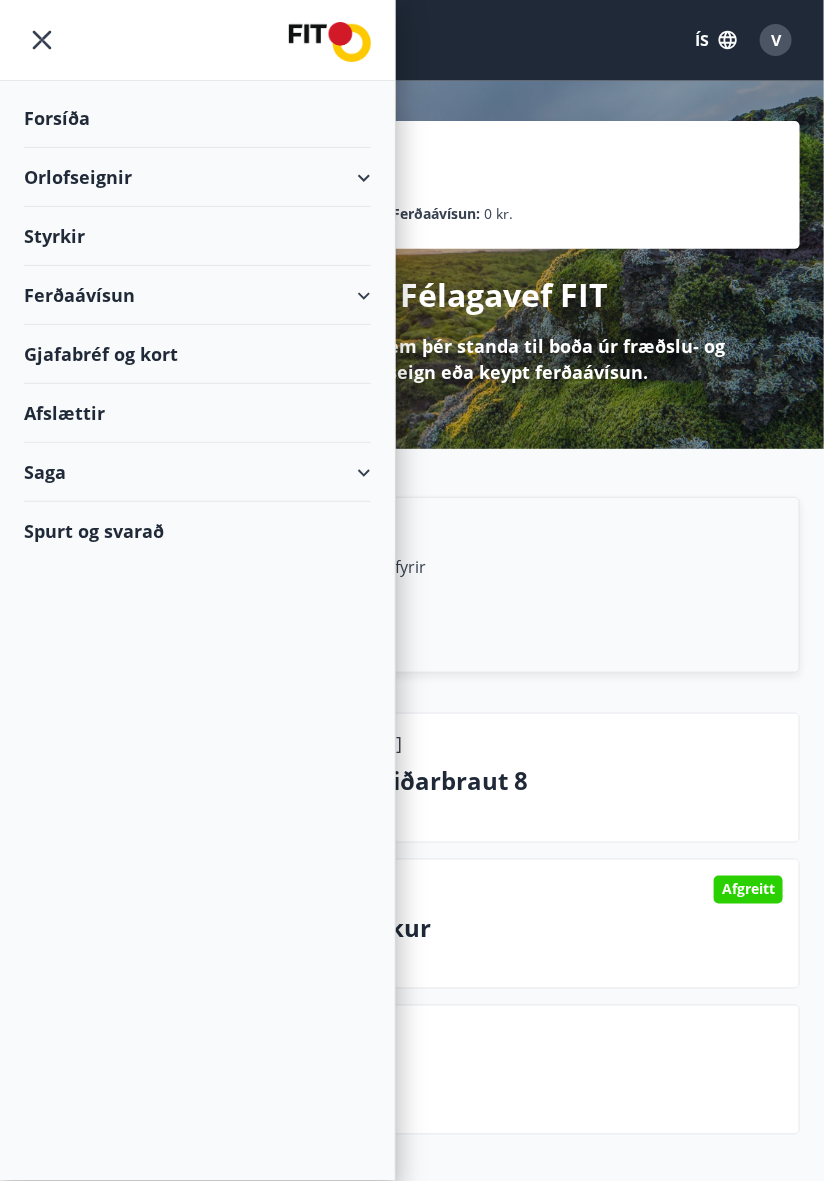 click on "Orlofseignir" at bounding box center [197, 177] 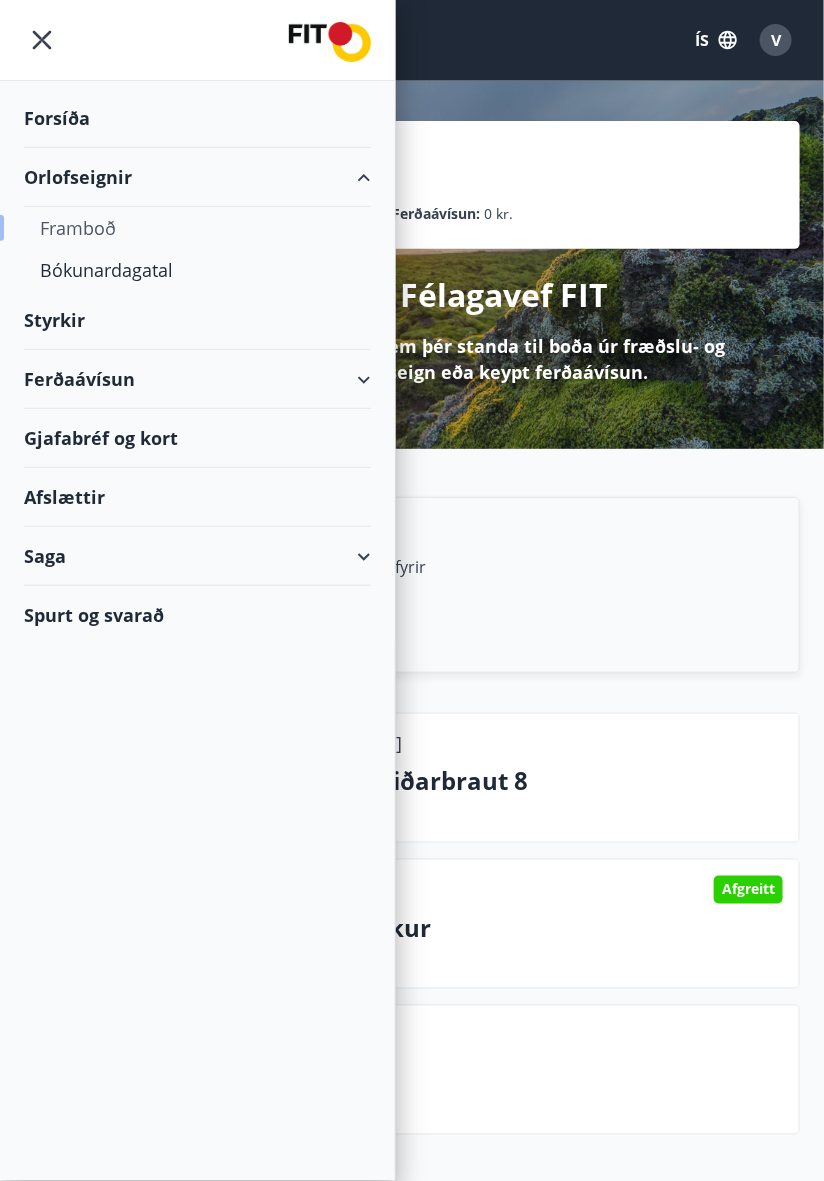 click on "Framboð" at bounding box center (197, 228) 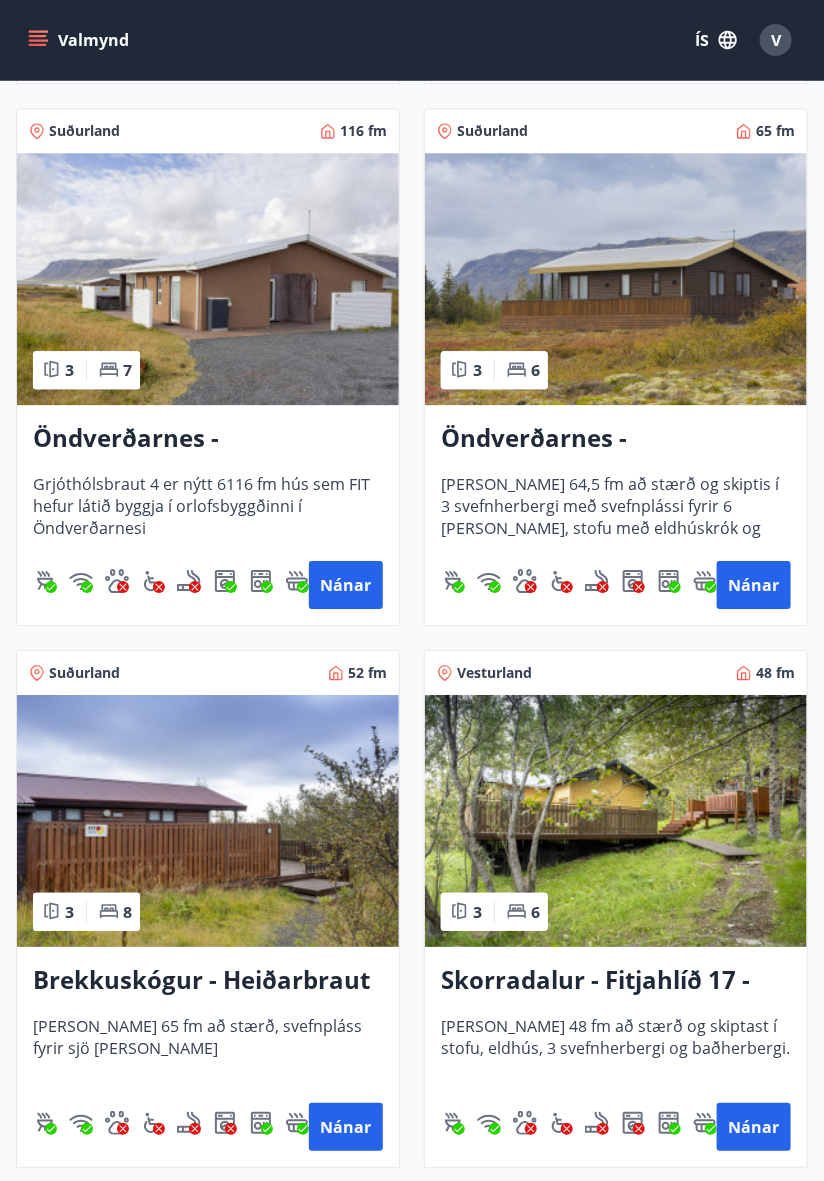 scroll, scrollTop: 6345, scrollLeft: 0, axis: vertical 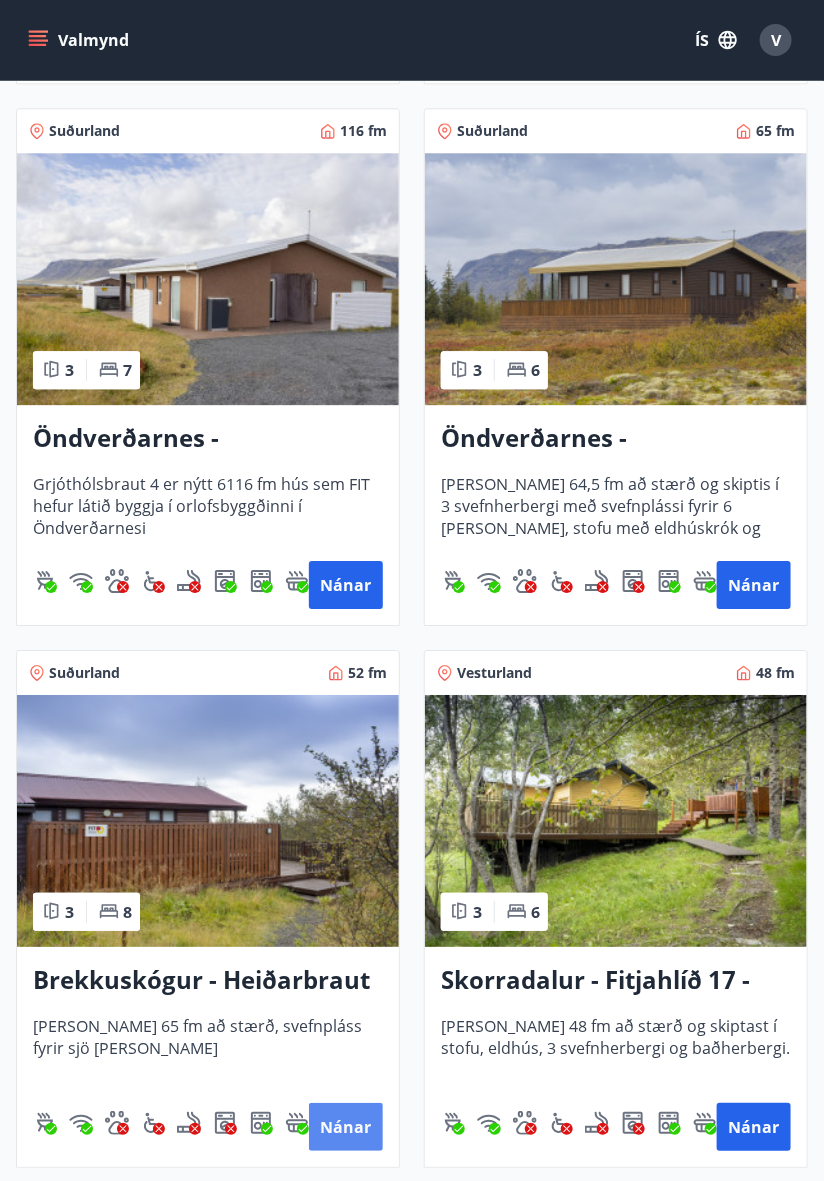 click on "Nánar" at bounding box center [346, 1127] 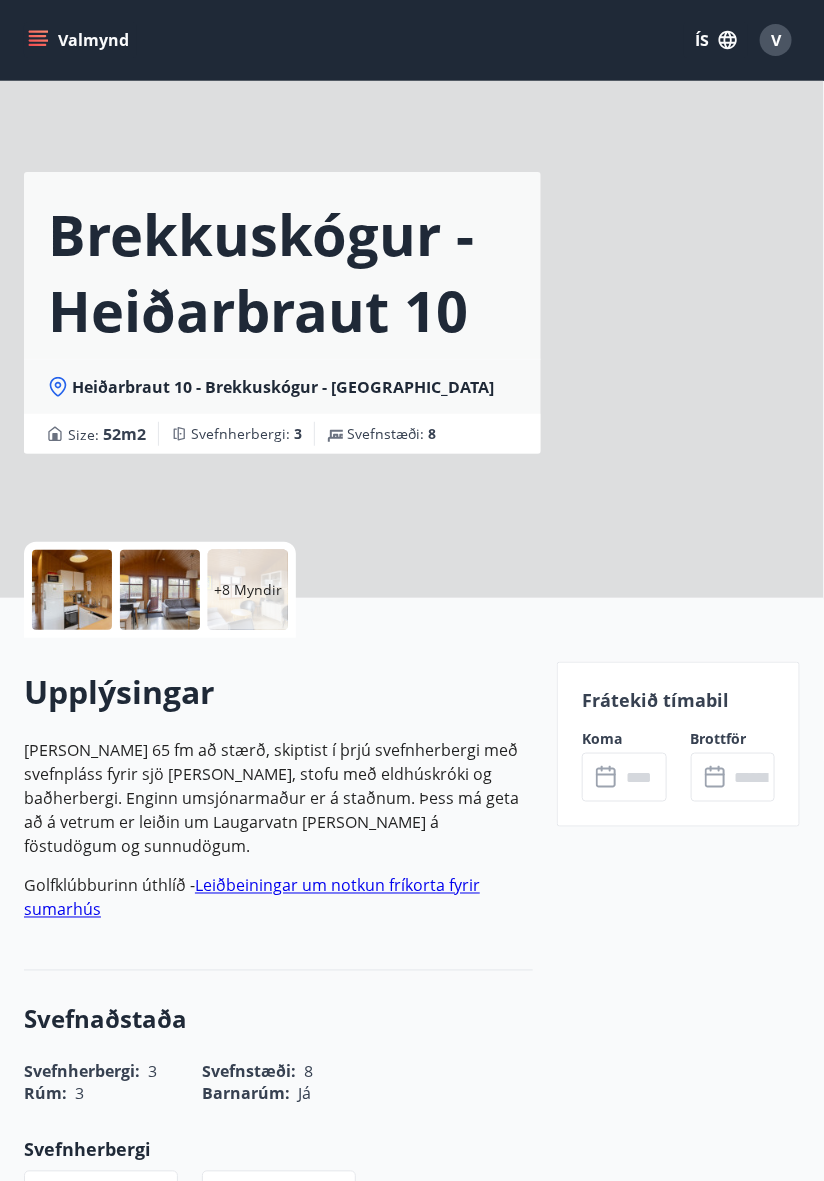 scroll, scrollTop: 0, scrollLeft: 0, axis: both 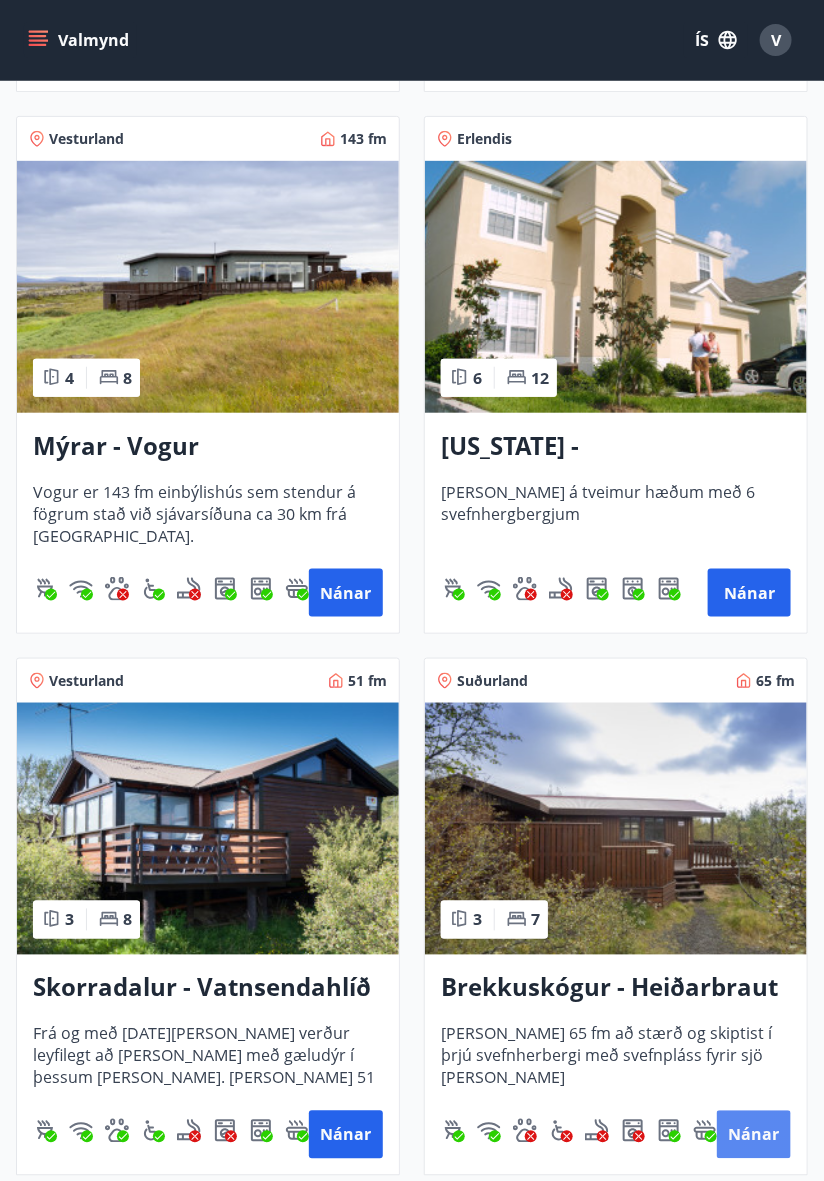 click on "Nánar" at bounding box center (754, 1135) 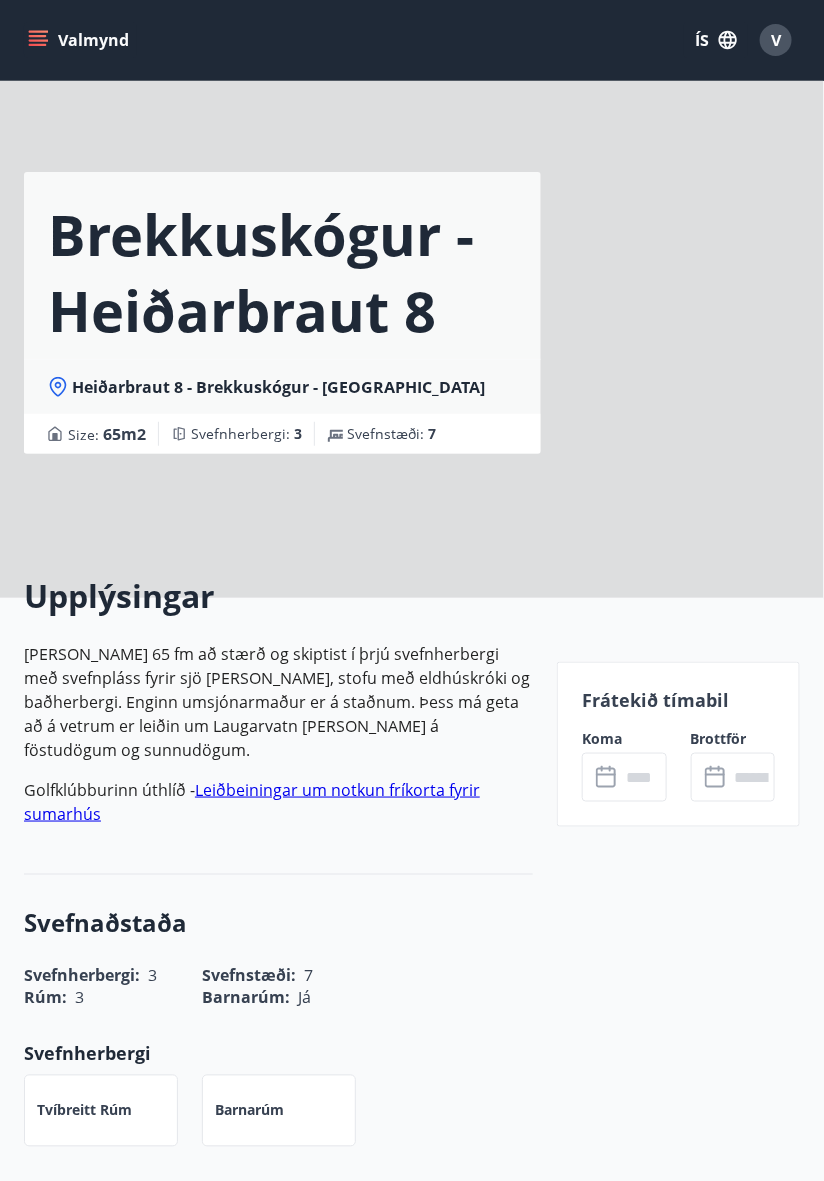 scroll, scrollTop: 0, scrollLeft: 0, axis: both 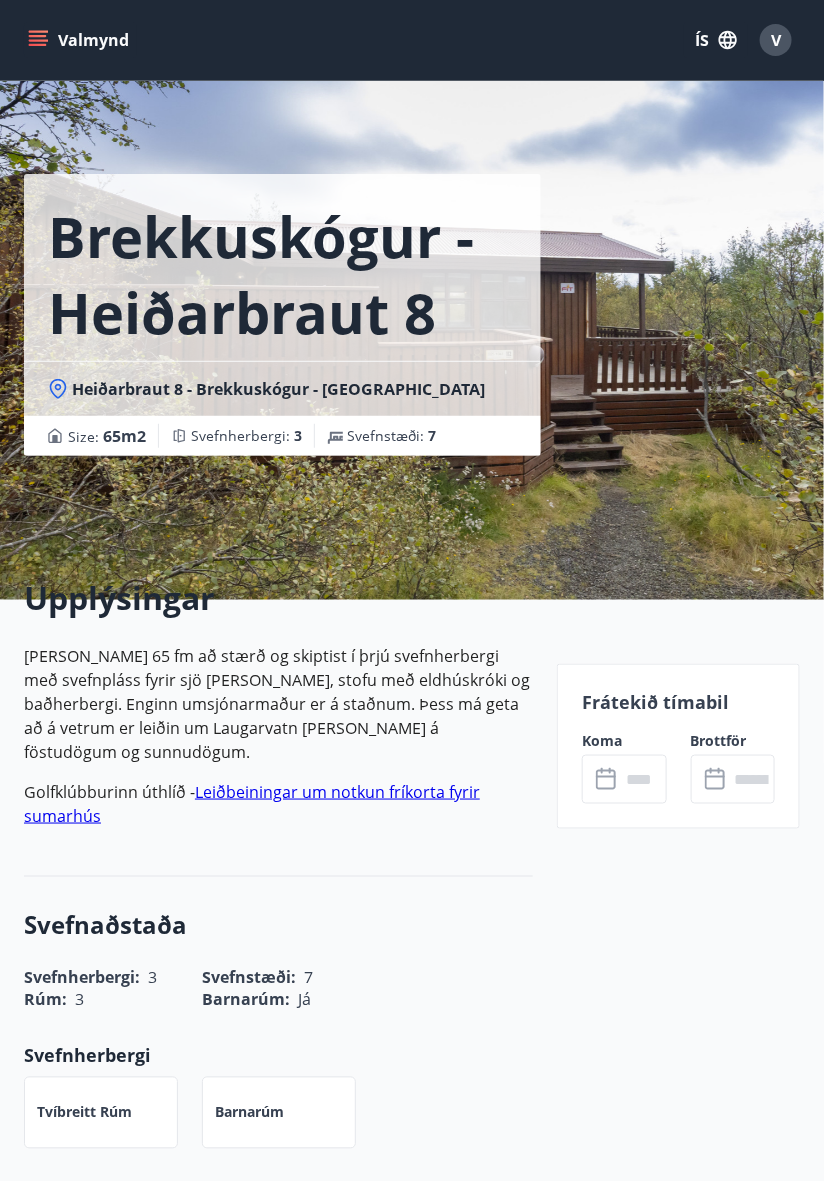 click 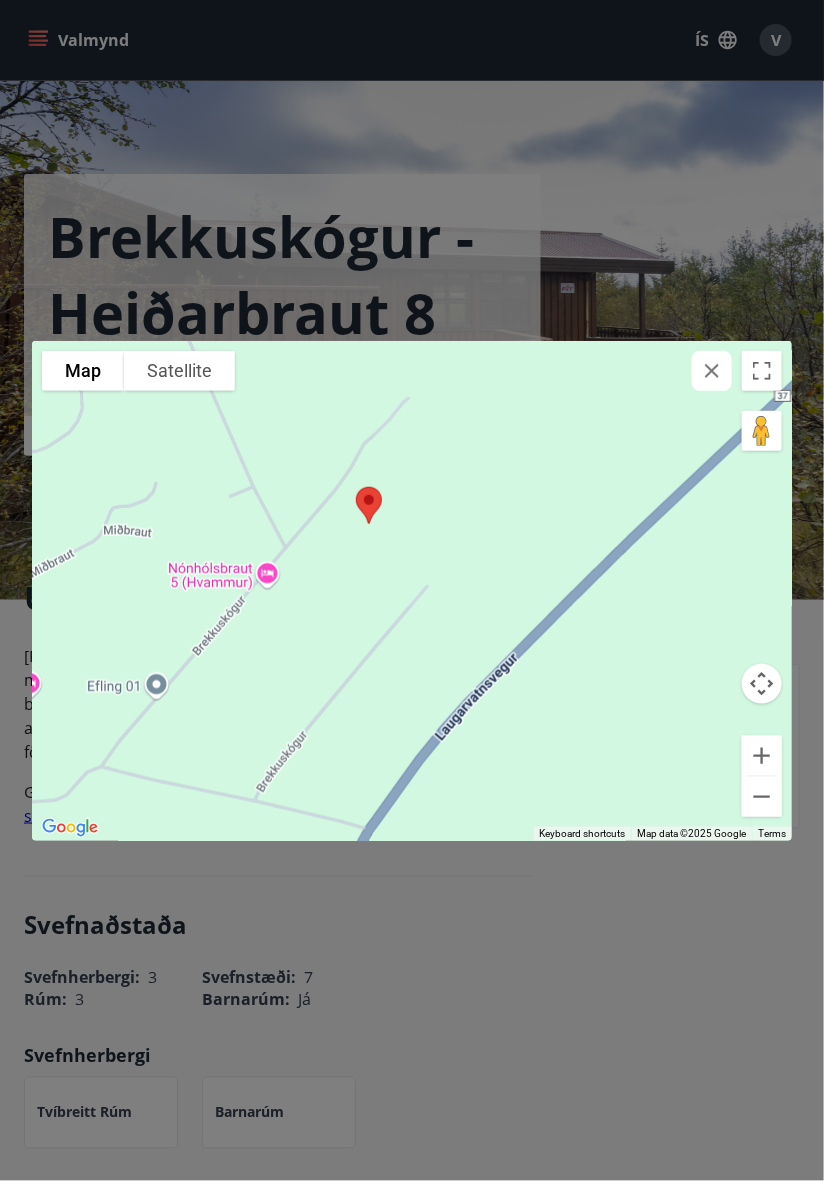 click 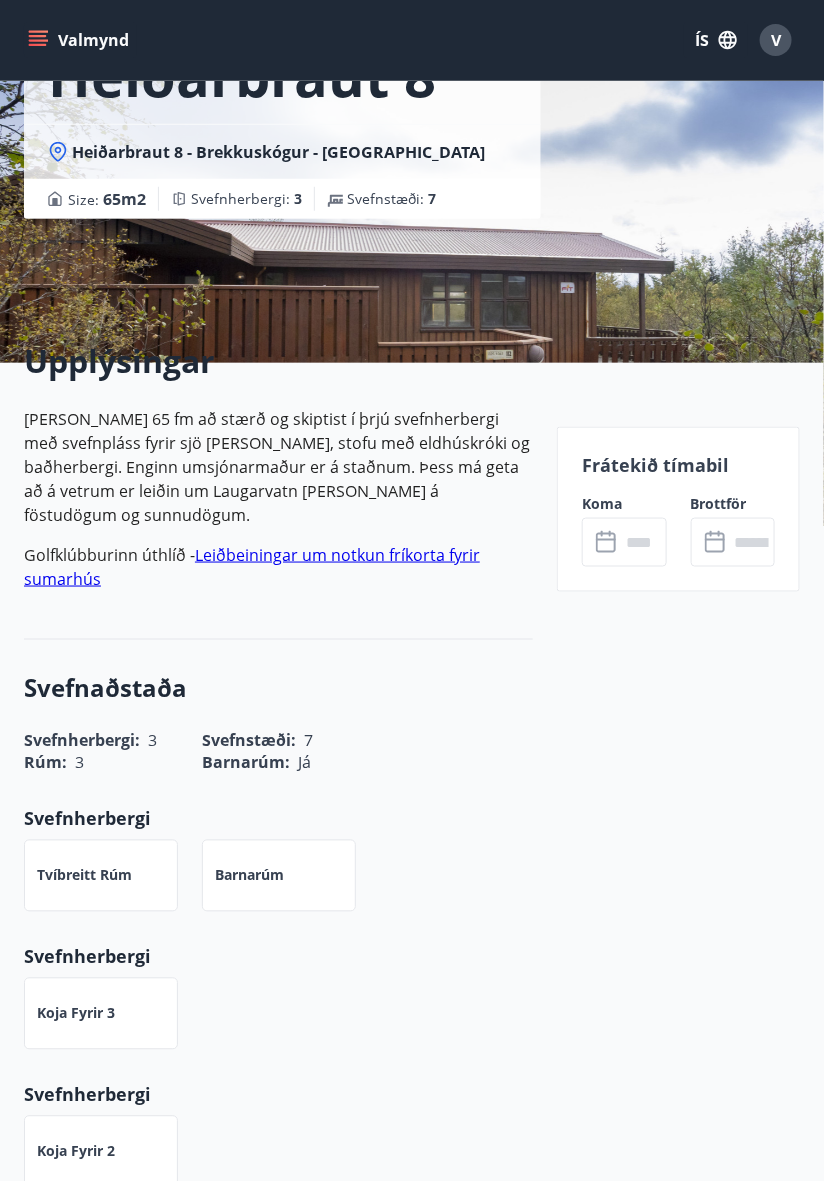 scroll, scrollTop: 0, scrollLeft: 0, axis: both 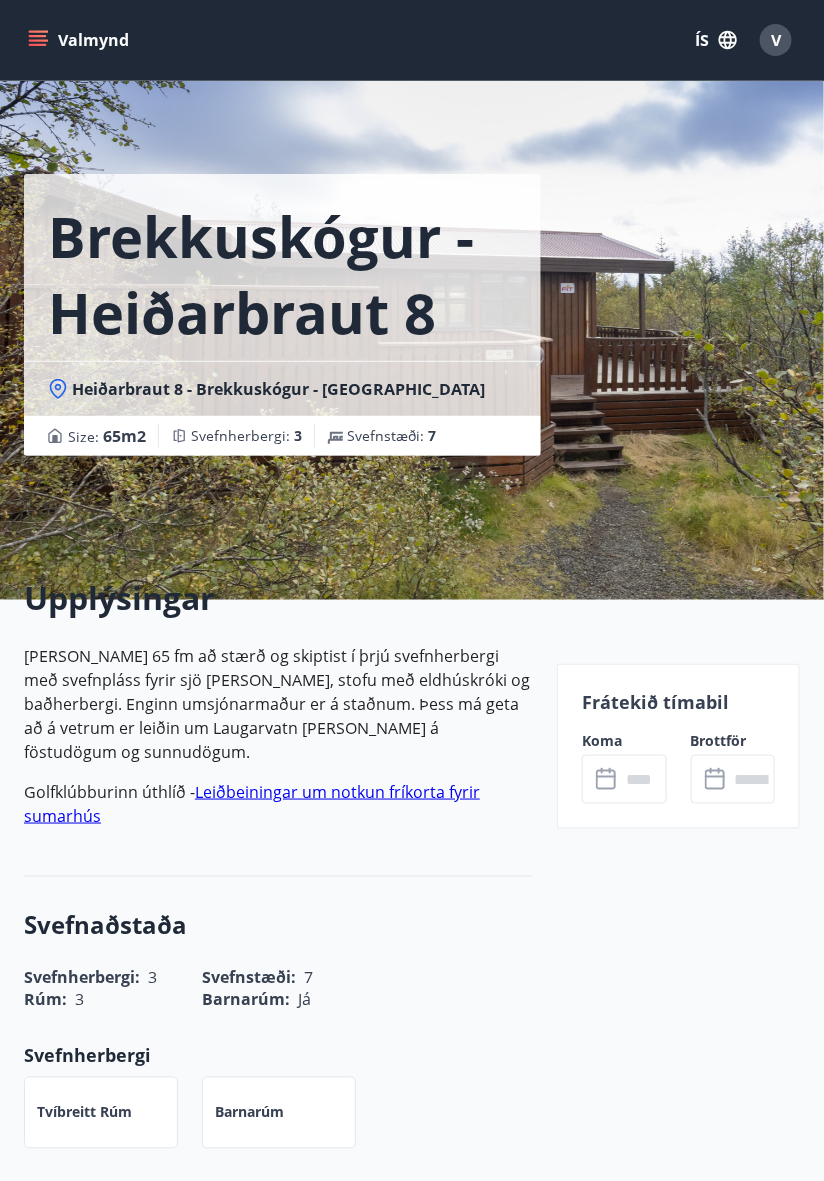 click on "Brekkuskógur - Heiðarbraut 8 Heiðarbraut 8 - Brekkuskógur - [GEOGRAPHIC_DATA] Size : 65 m2 [GEOGRAPHIC_DATA] : 3 Svefnstæði : 7" at bounding box center (412, 300) 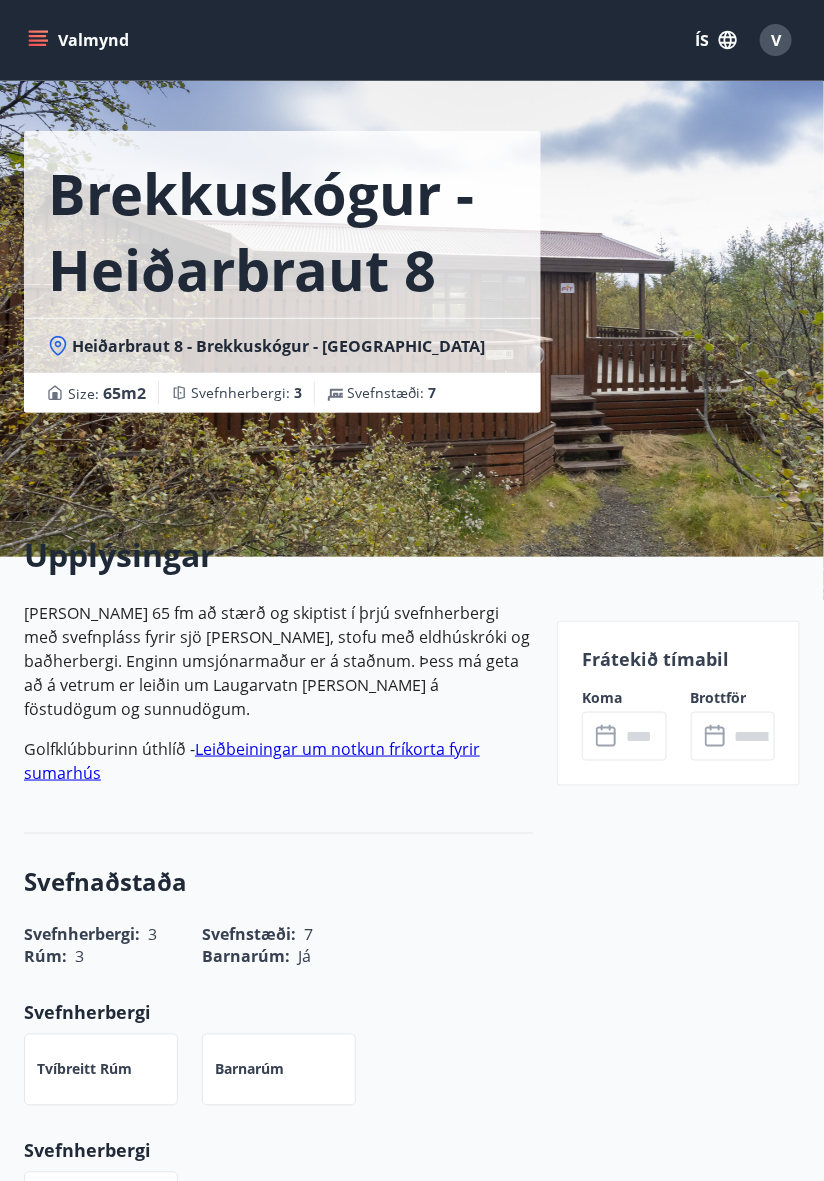 scroll, scrollTop: 0, scrollLeft: 0, axis: both 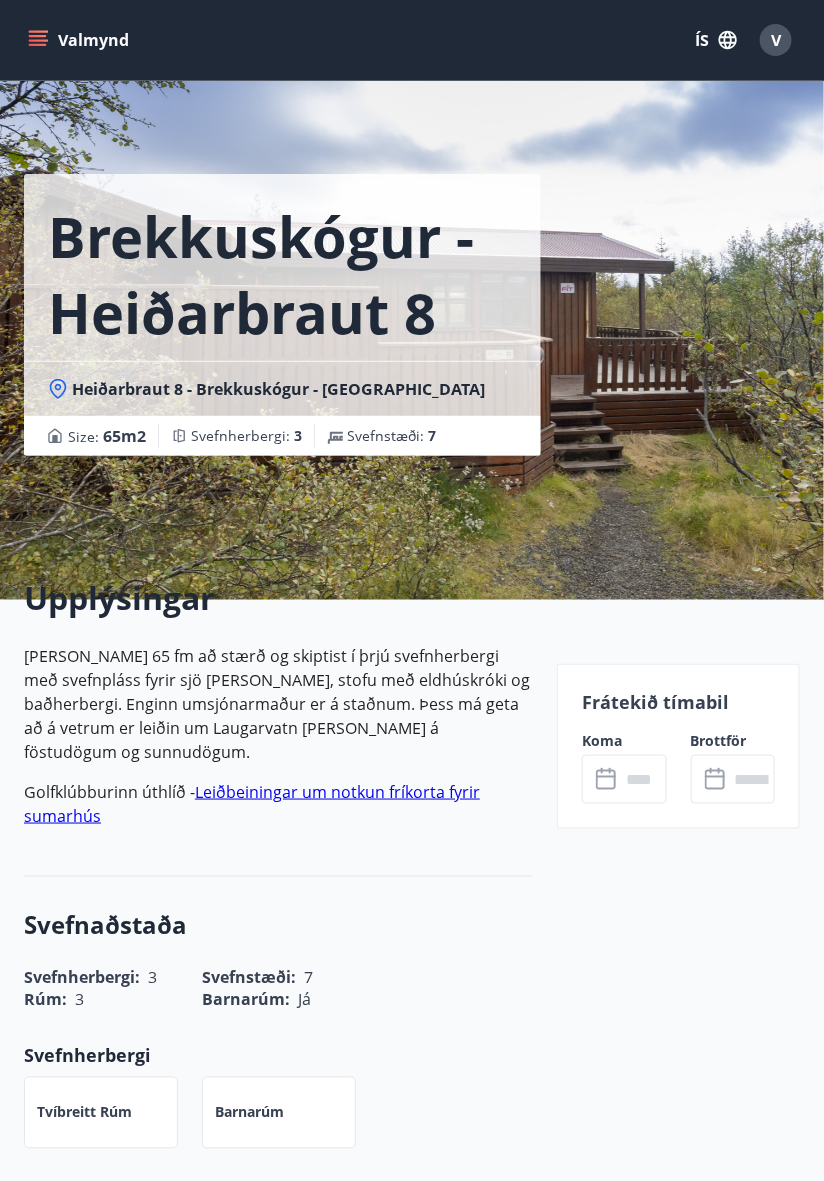 click on "Svefnherbergi : 3" at bounding box center (246, 436) 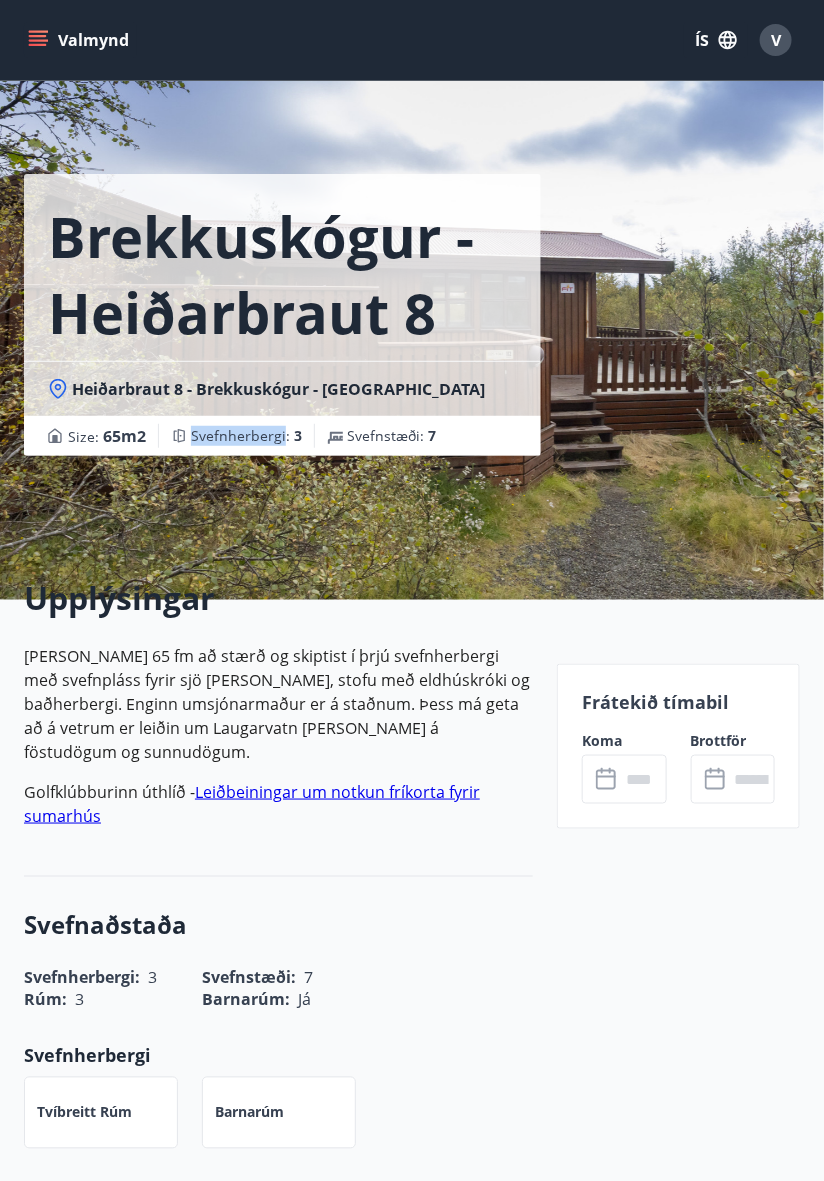 click on "Brekkuskógur - Heiðarbraut 8 Heiðarbraut 8 - Brekkuskógur - [GEOGRAPHIC_DATA] Size : 65 m2 [GEOGRAPHIC_DATA] : 3 Svefnstæði : 7" at bounding box center (412, 300) 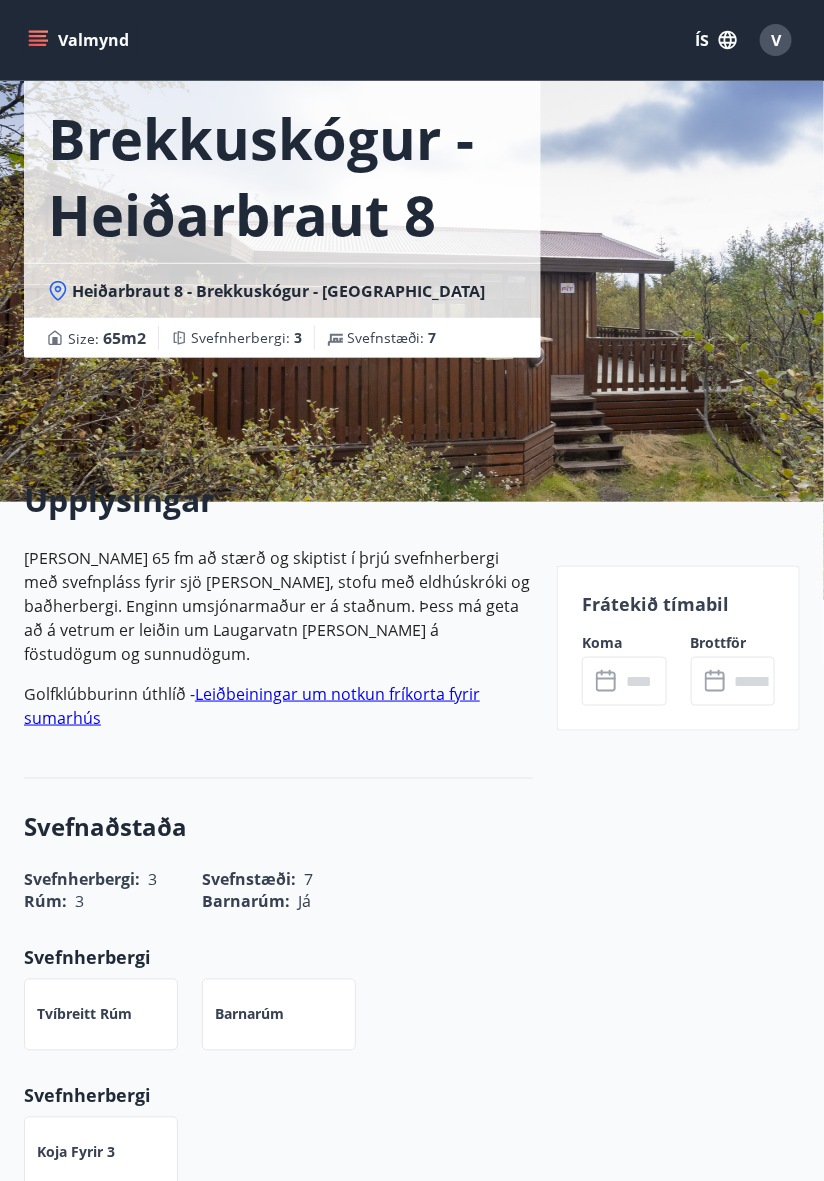 scroll, scrollTop: 0, scrollLeft: 0, axis: both 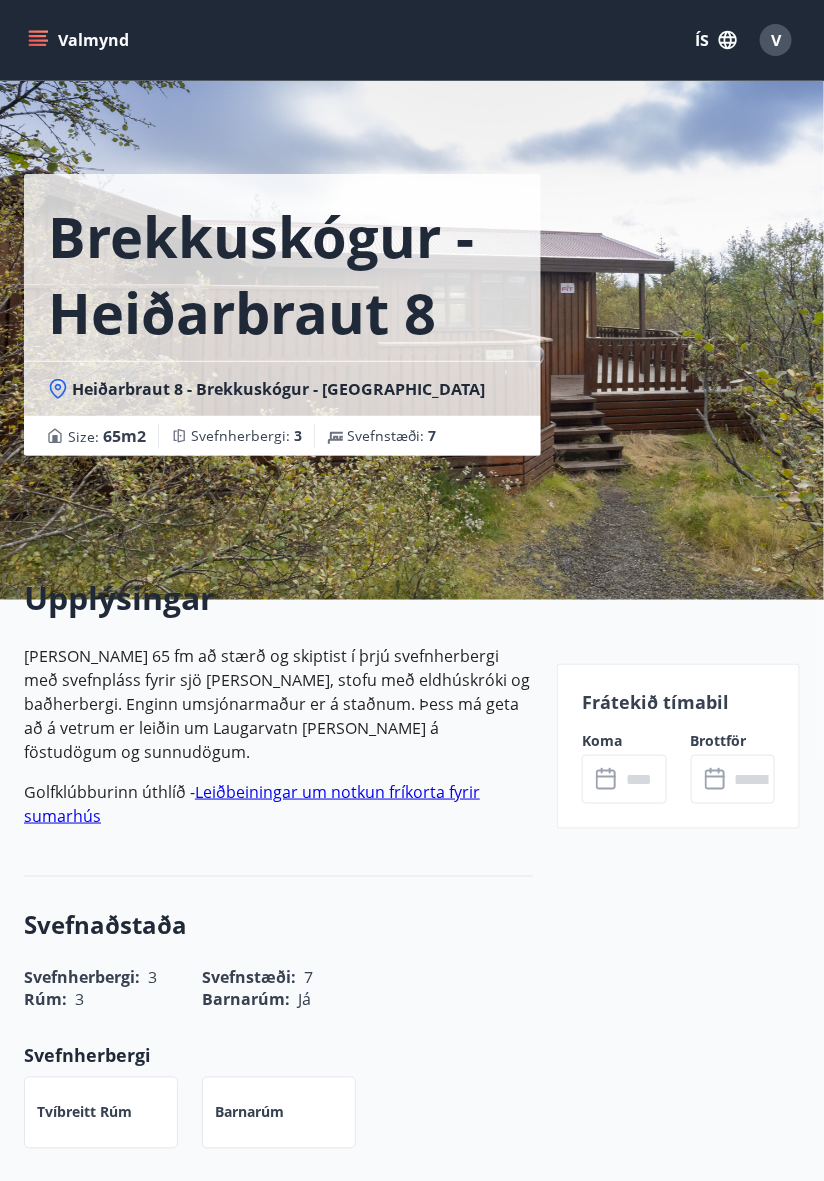 click on "Valmynd" at bounding box center (80, 40) 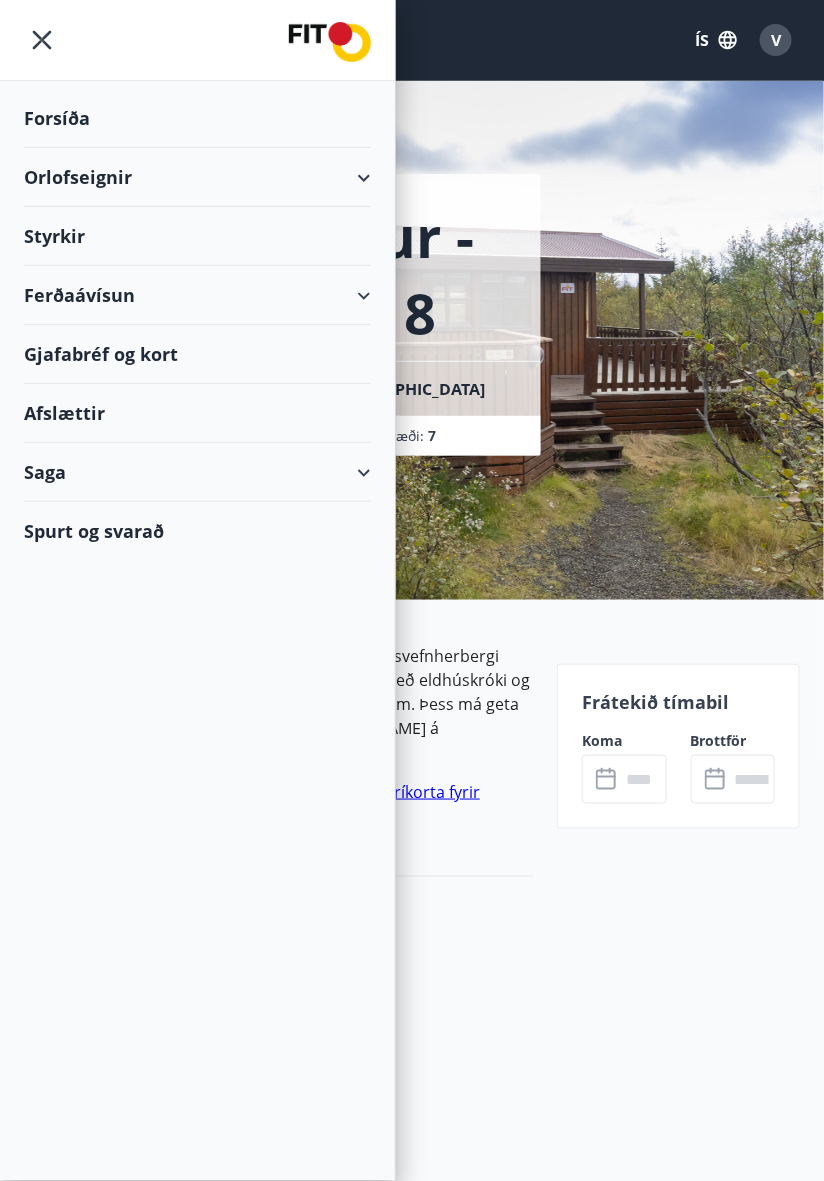 click on "Orlofseignir" at bounding box center (197, 177) 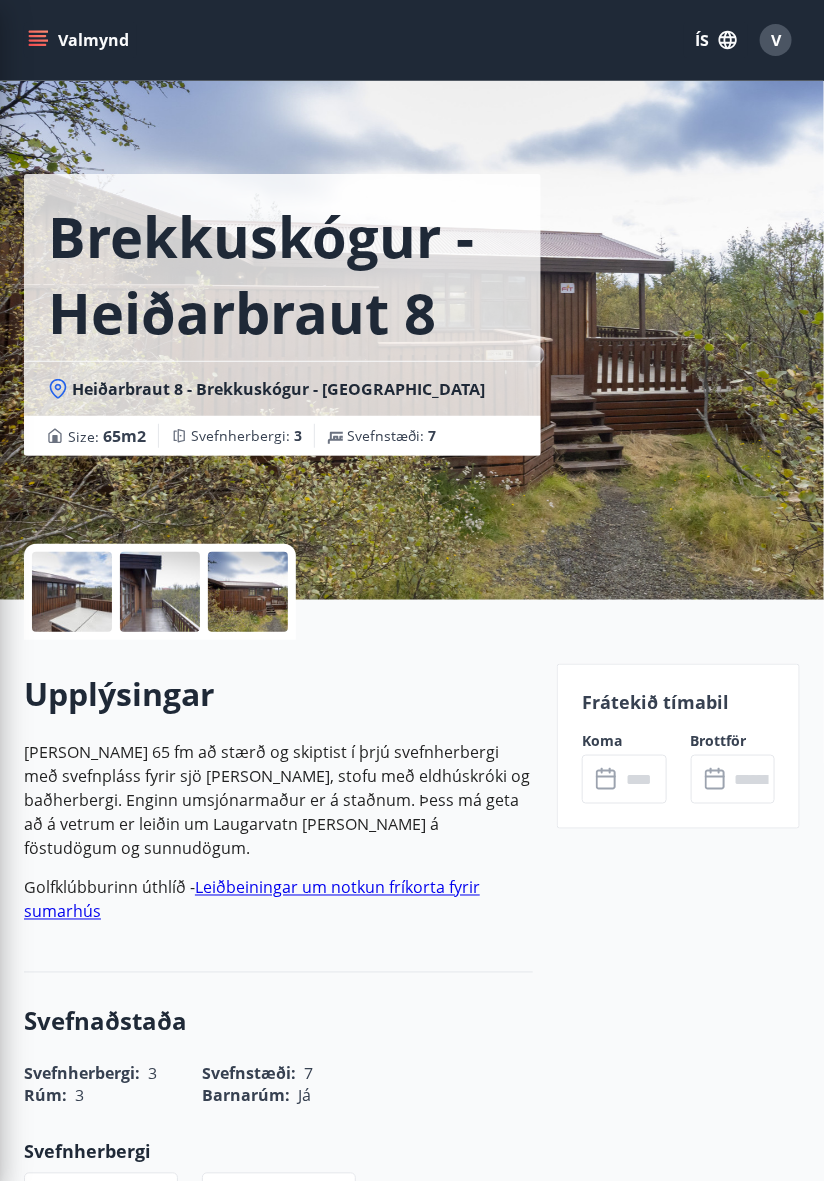click on "Brekkuskógur - Heiðarbraut 8 Heiðarbraut 8 - Brekkuskógur - [GEOGRAPHIC_DATA] Size : 65 m2 [GEOGRAPHIC_DATA] : 3 Svefnstæði : 7" at bounding box center (412, 300) 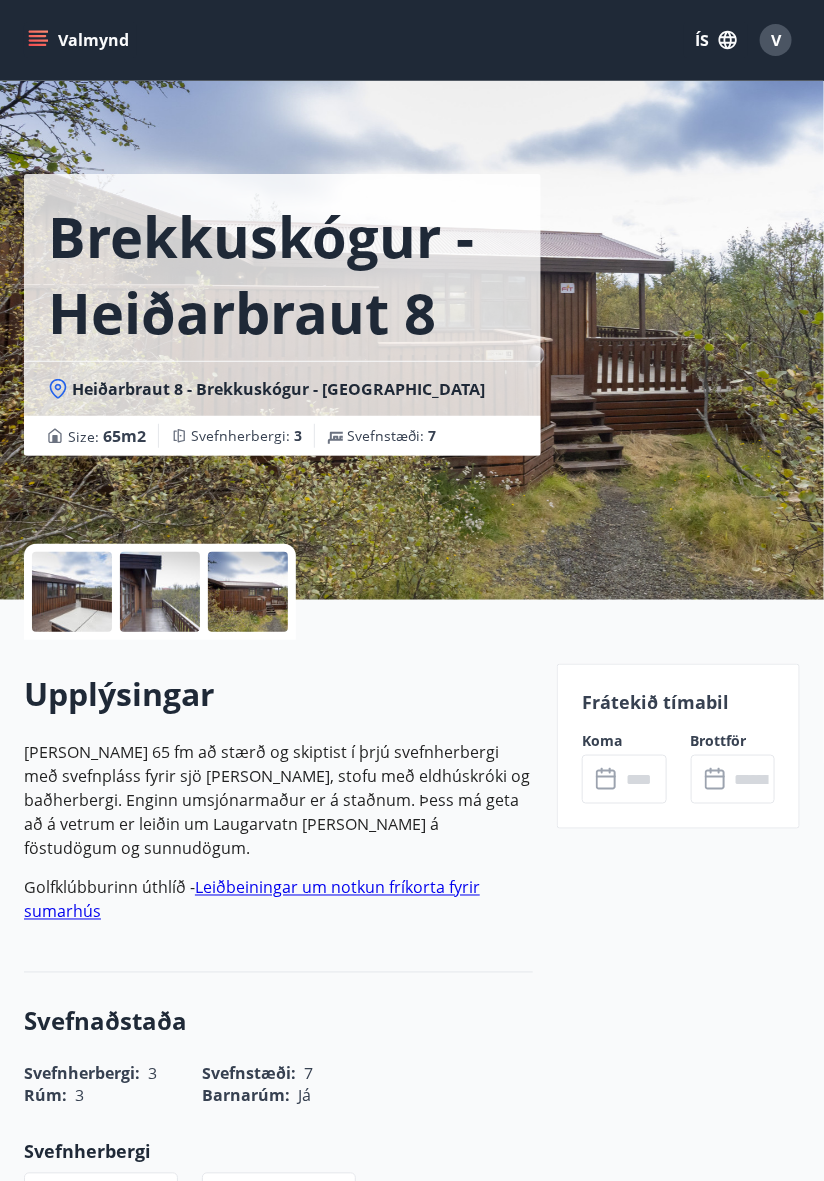 click at bounding box center [72, 592] 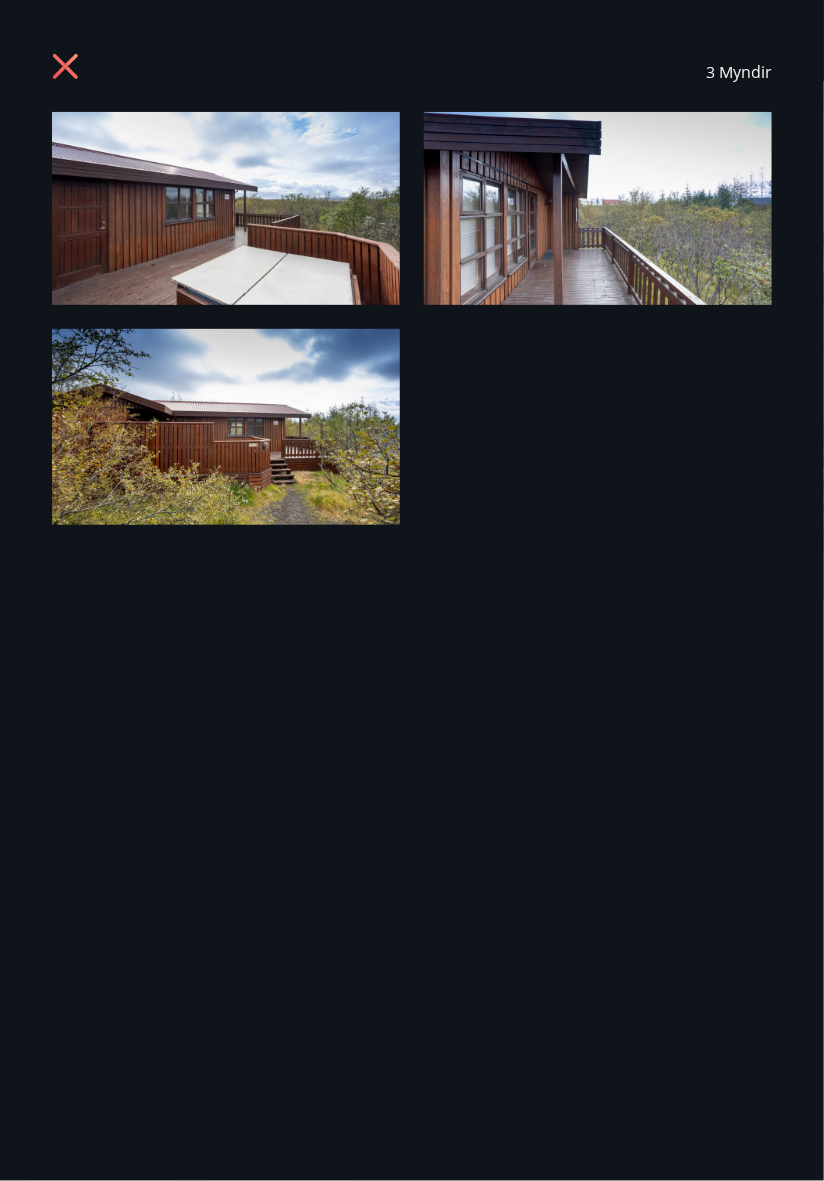 click at bounding box center (226, 208) 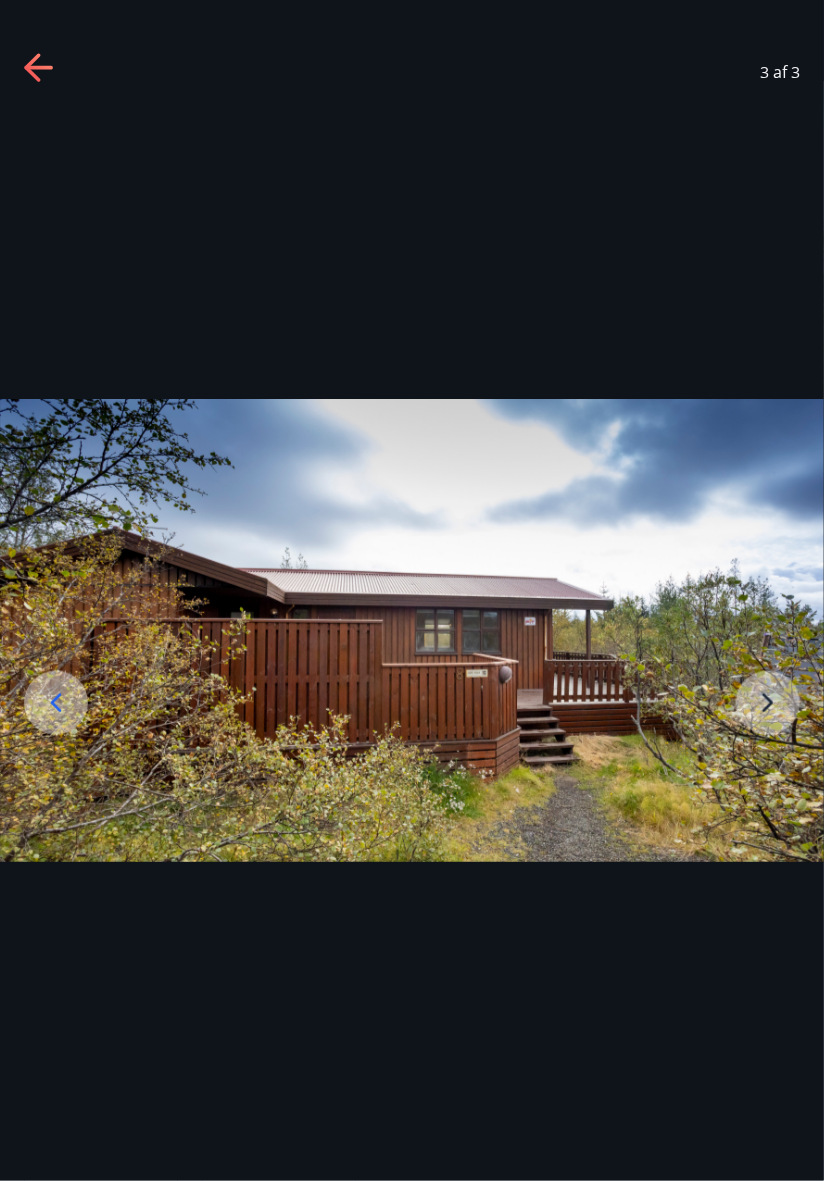 click at bounding box center (412, 630) 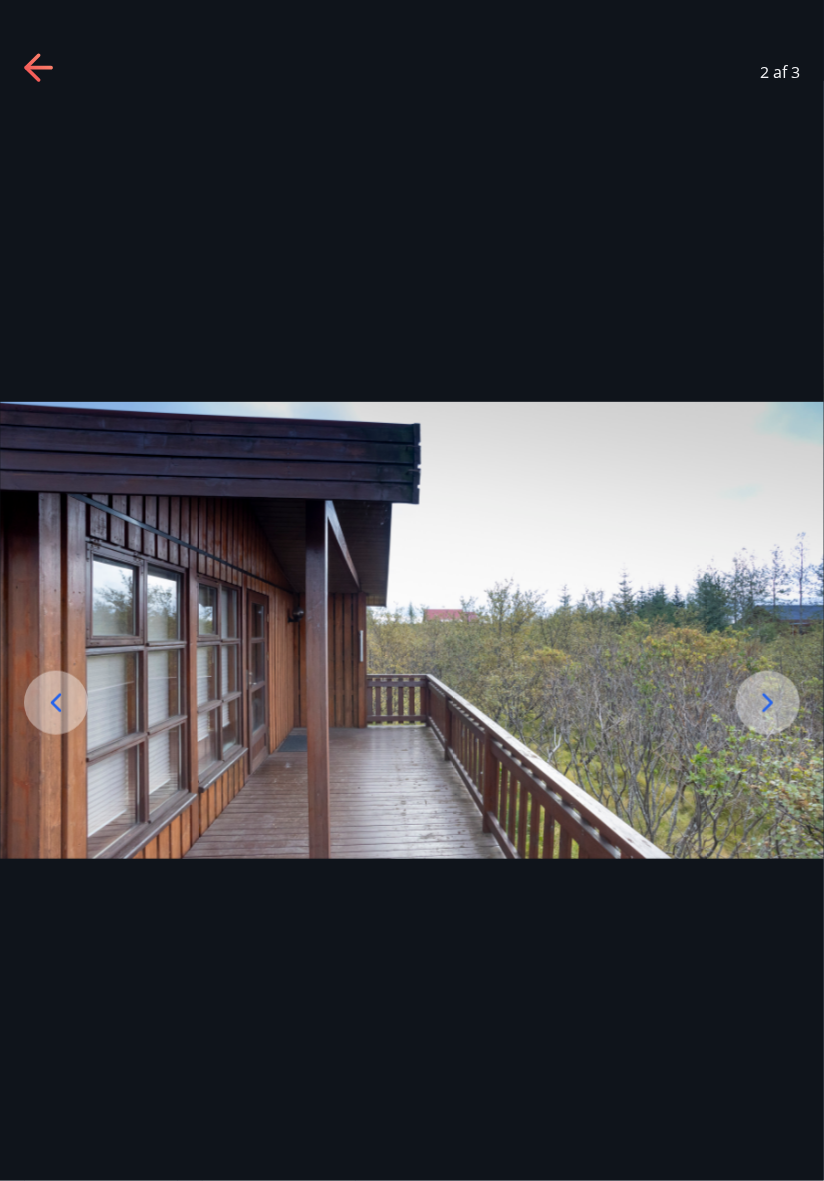 click 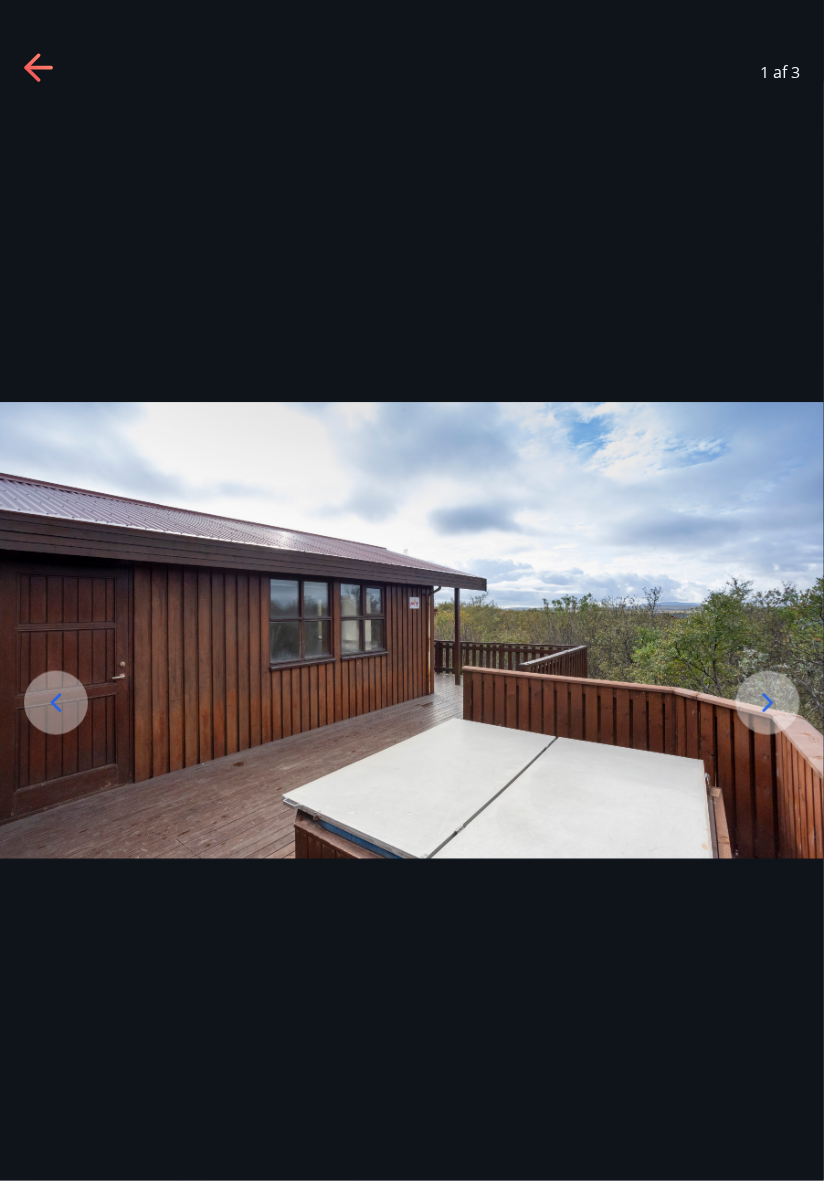 click 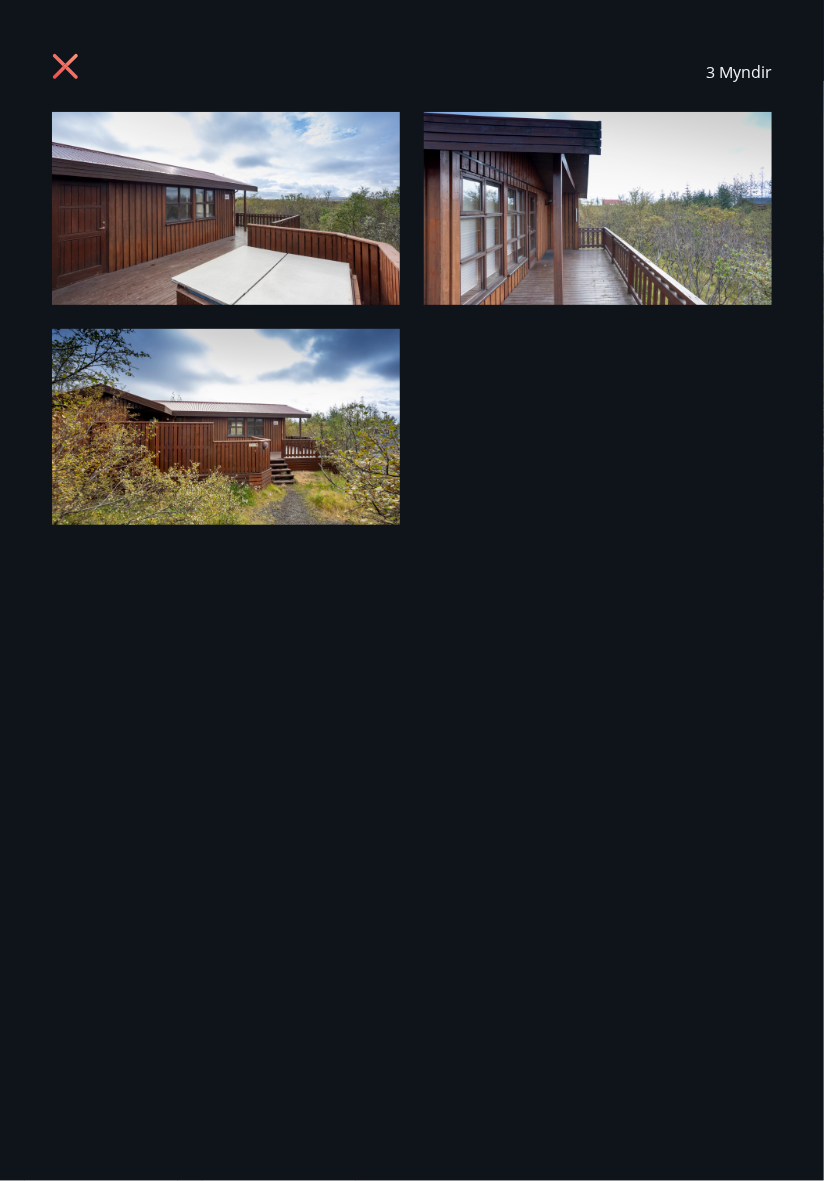 click 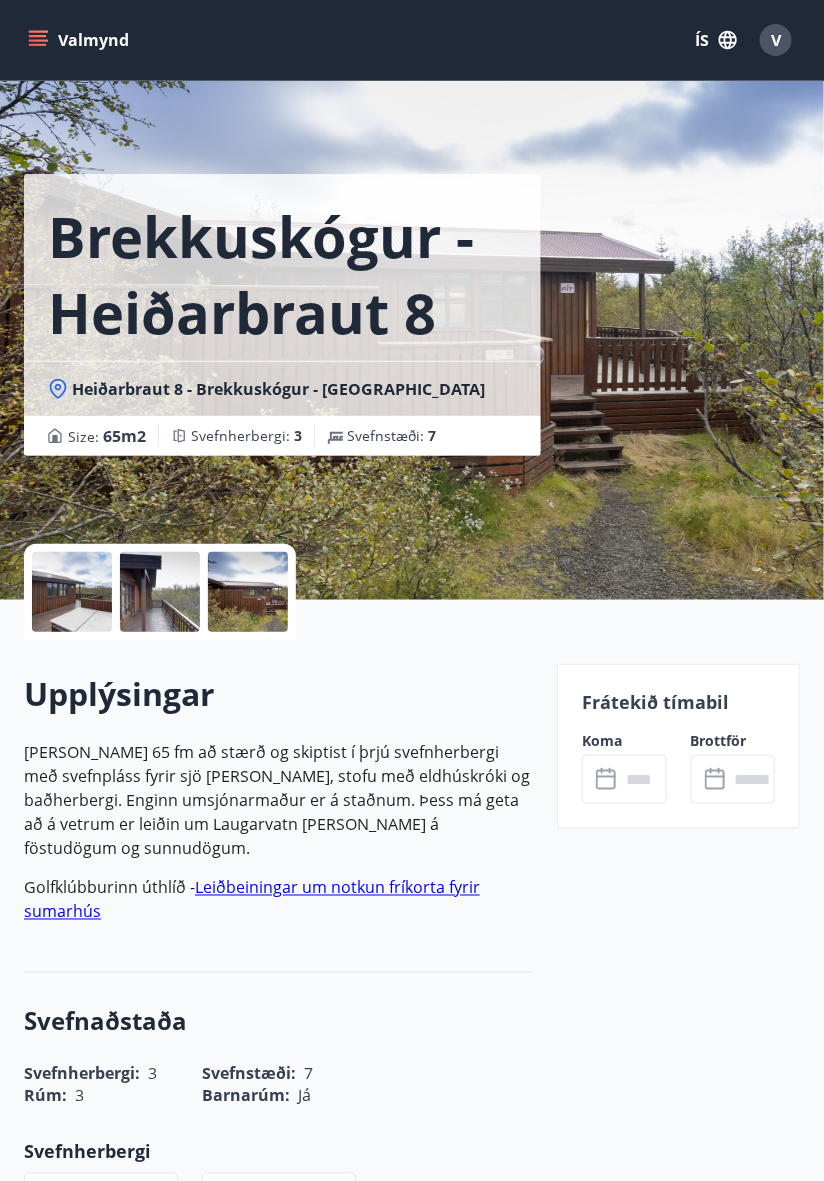click 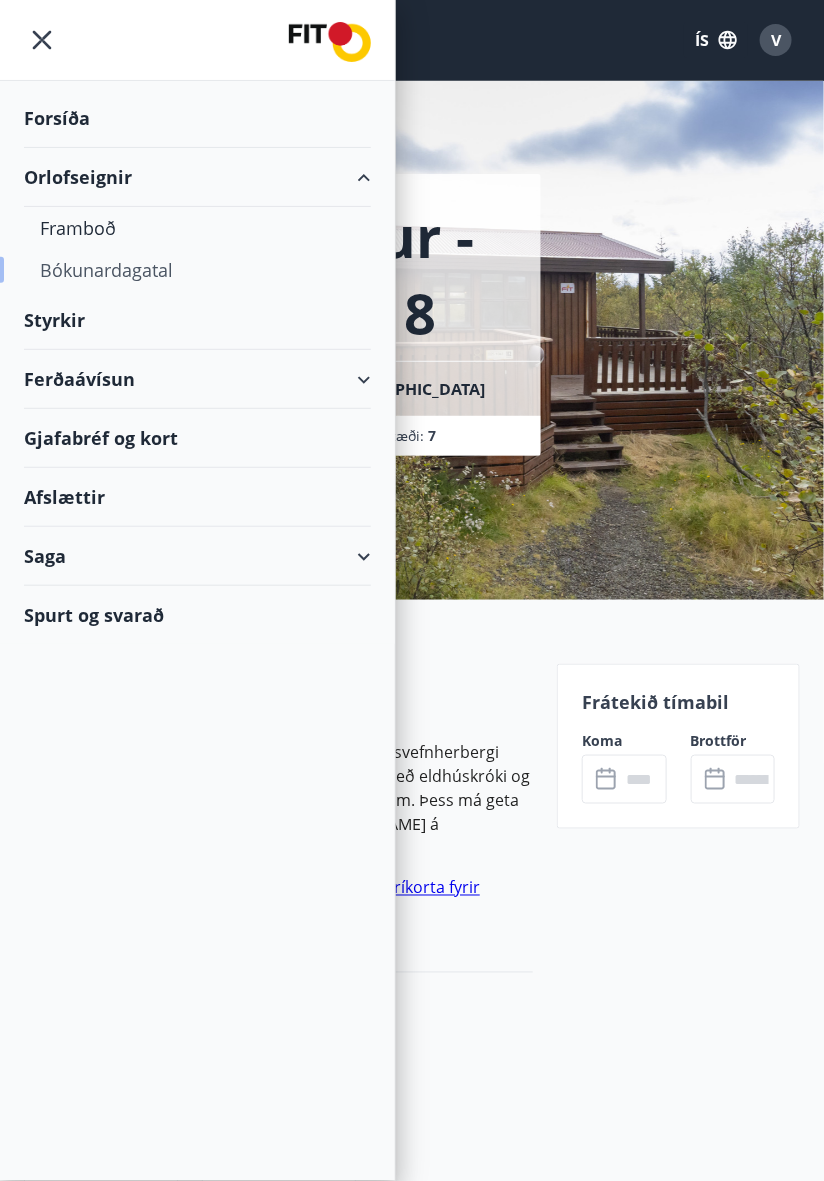 click on "Bókunardagatal" at bounding box center [197, 270] 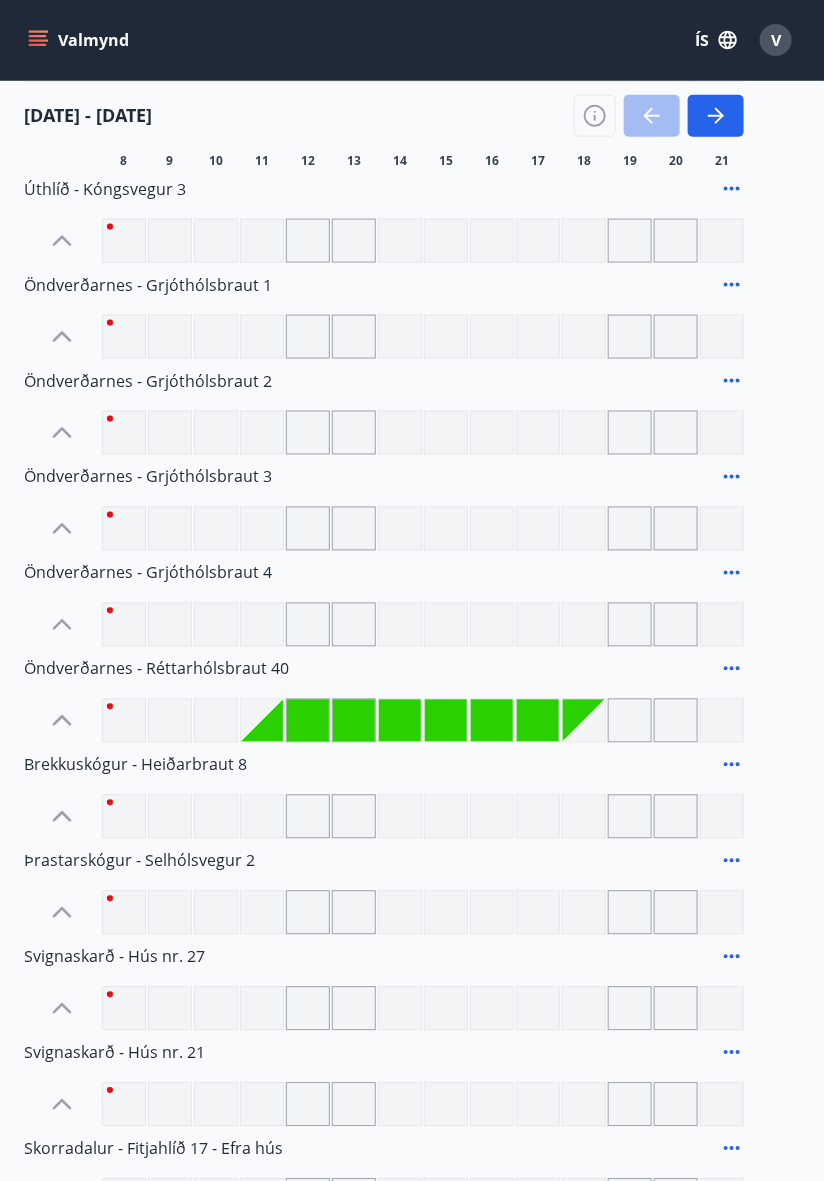 scroll, scrollTop: 0, scrollLeft: 0, axis: both 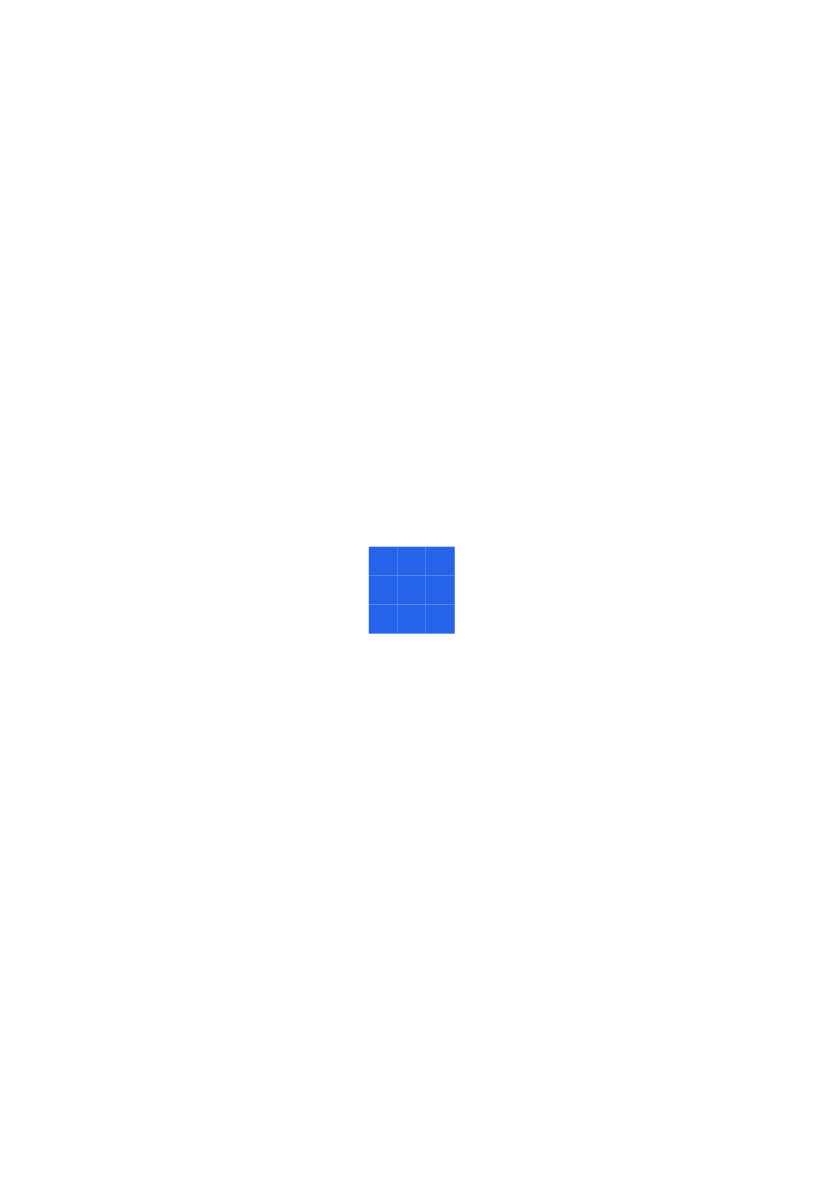 click at bounding box center (412, 590) 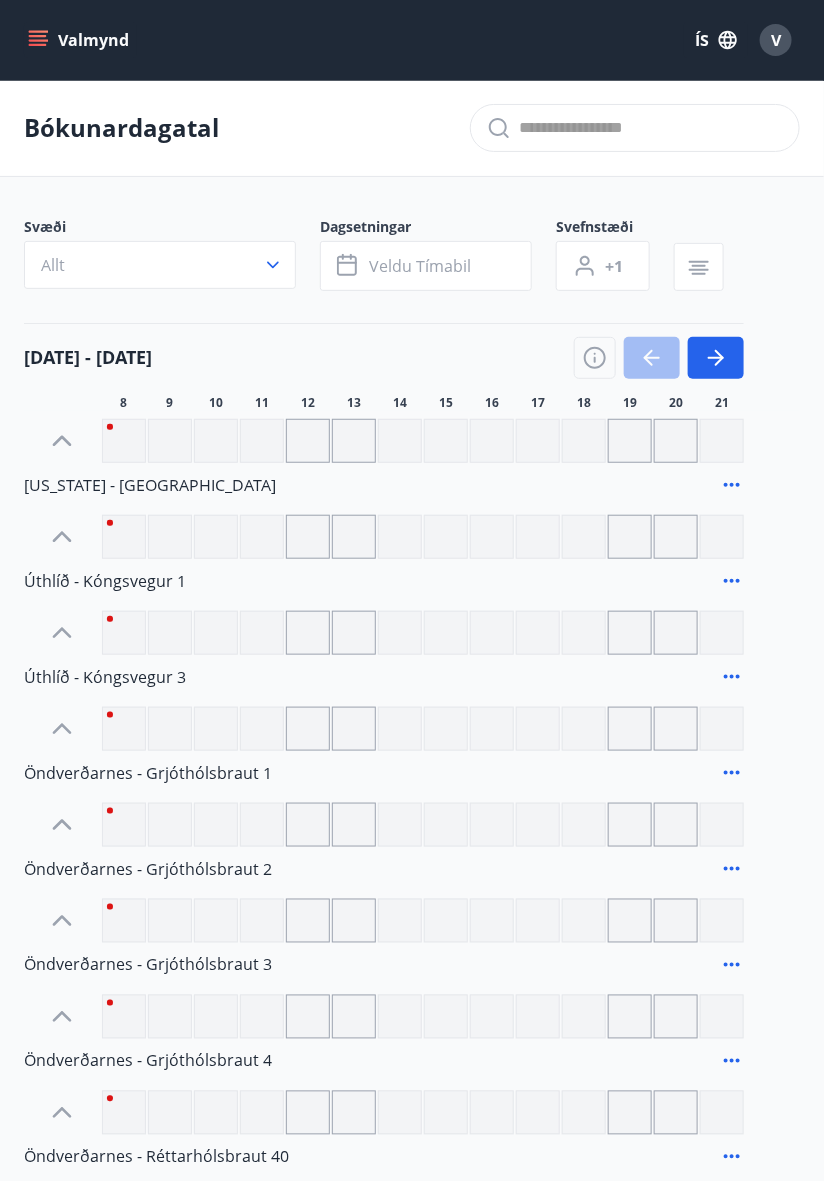 click 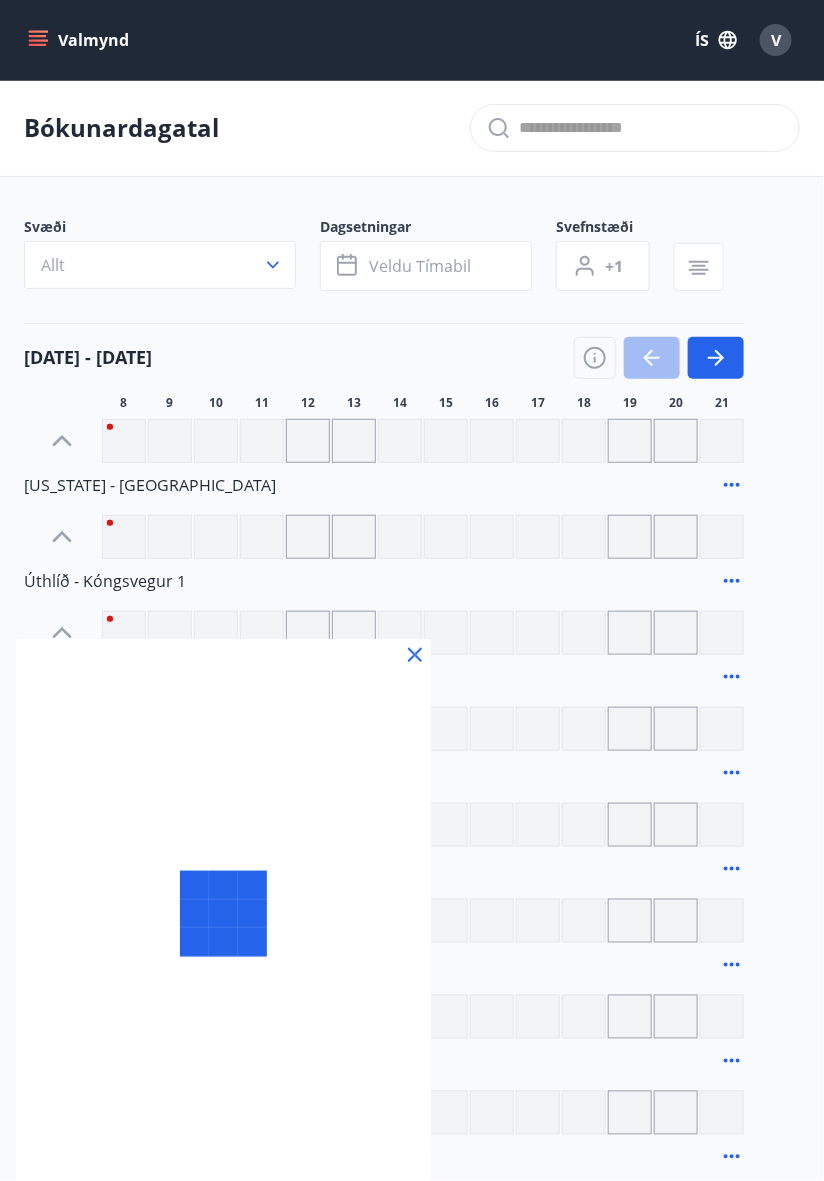 click at bounding box center [412, 590] 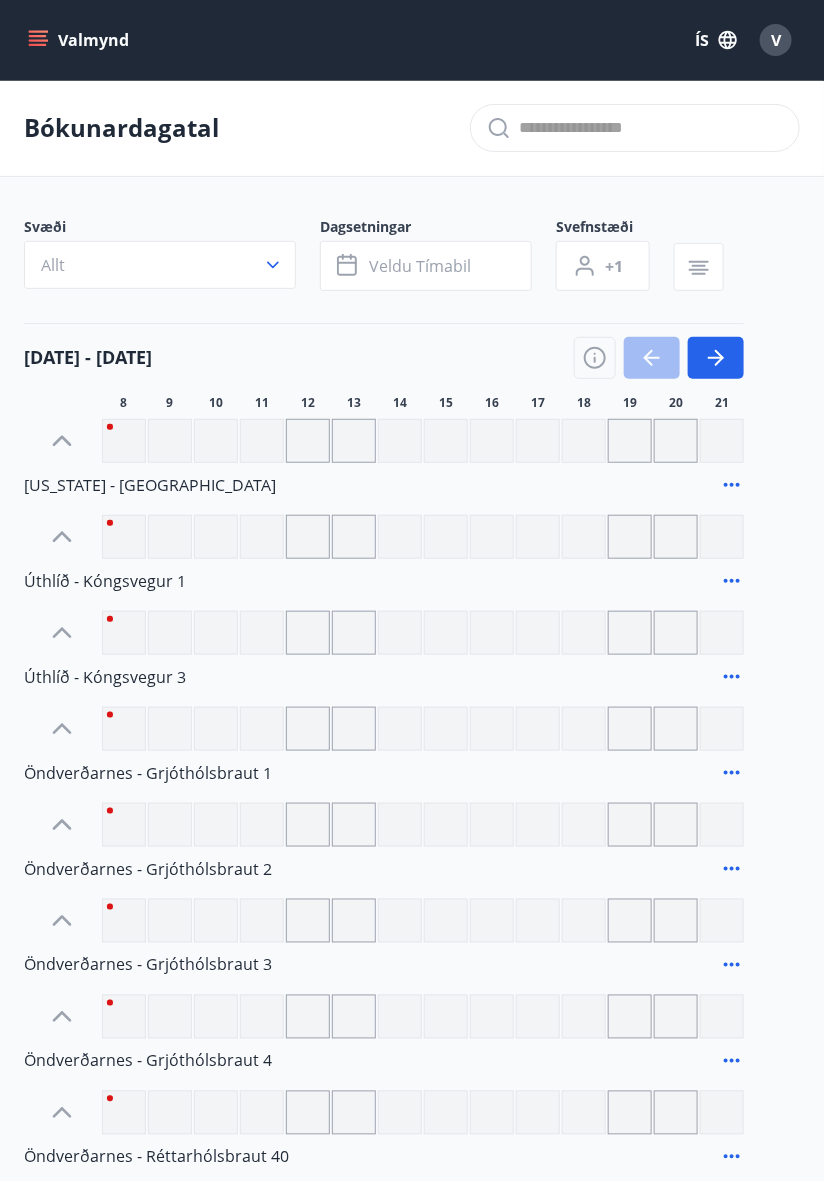 click 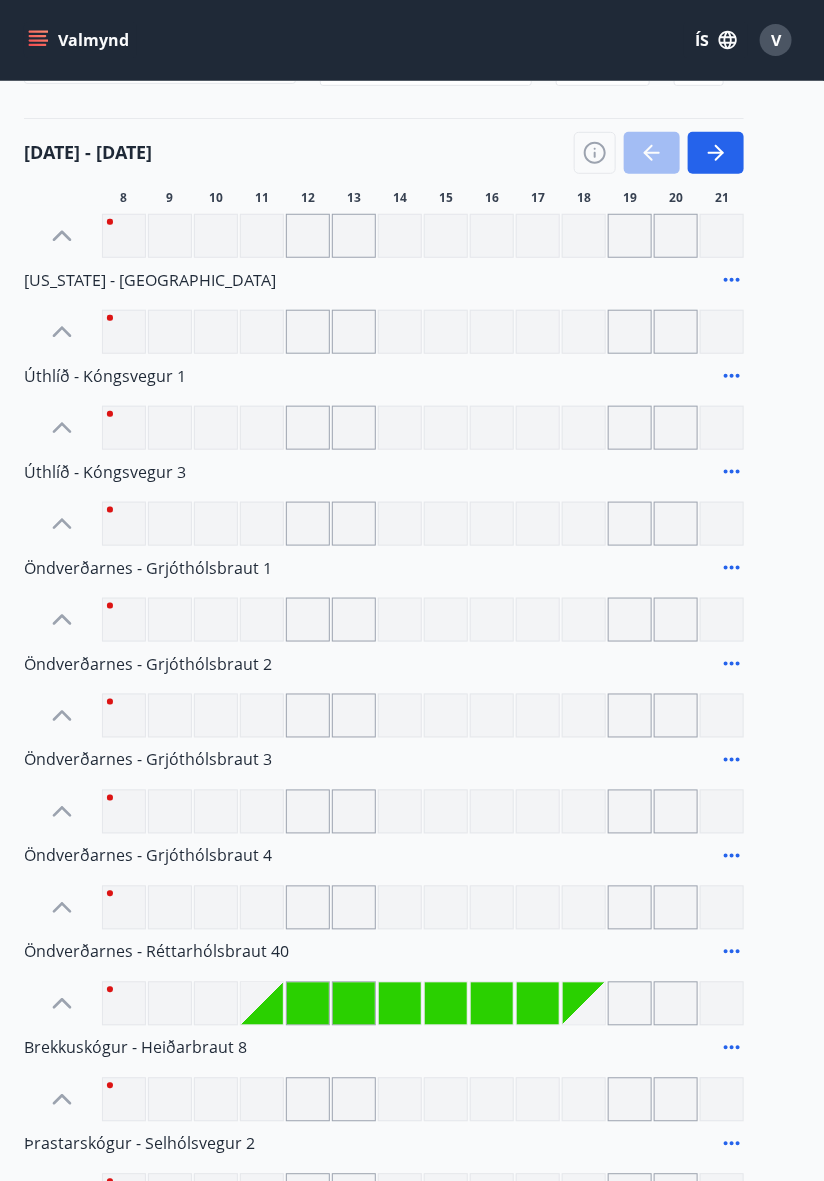 scroll, scrollTop: 202, scrollLeft: 0, axis: vertical 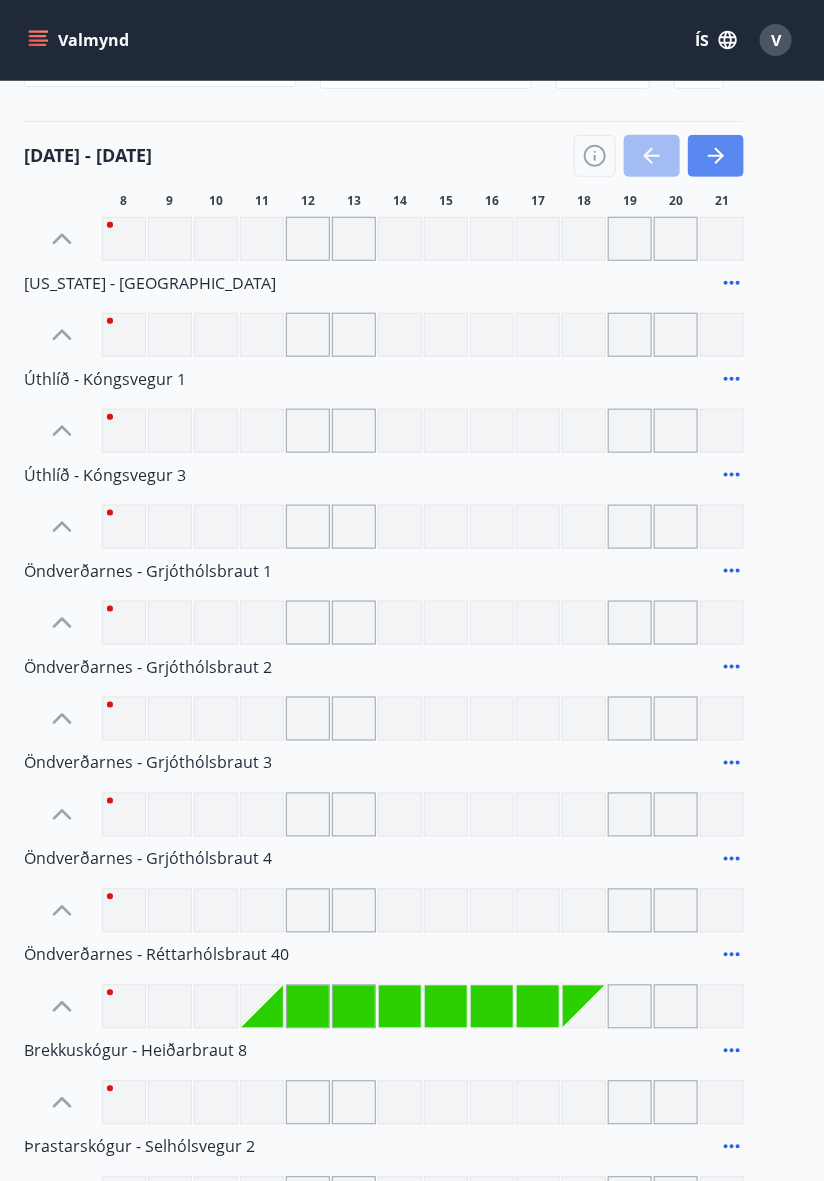 click at bounding box center (716, 156) 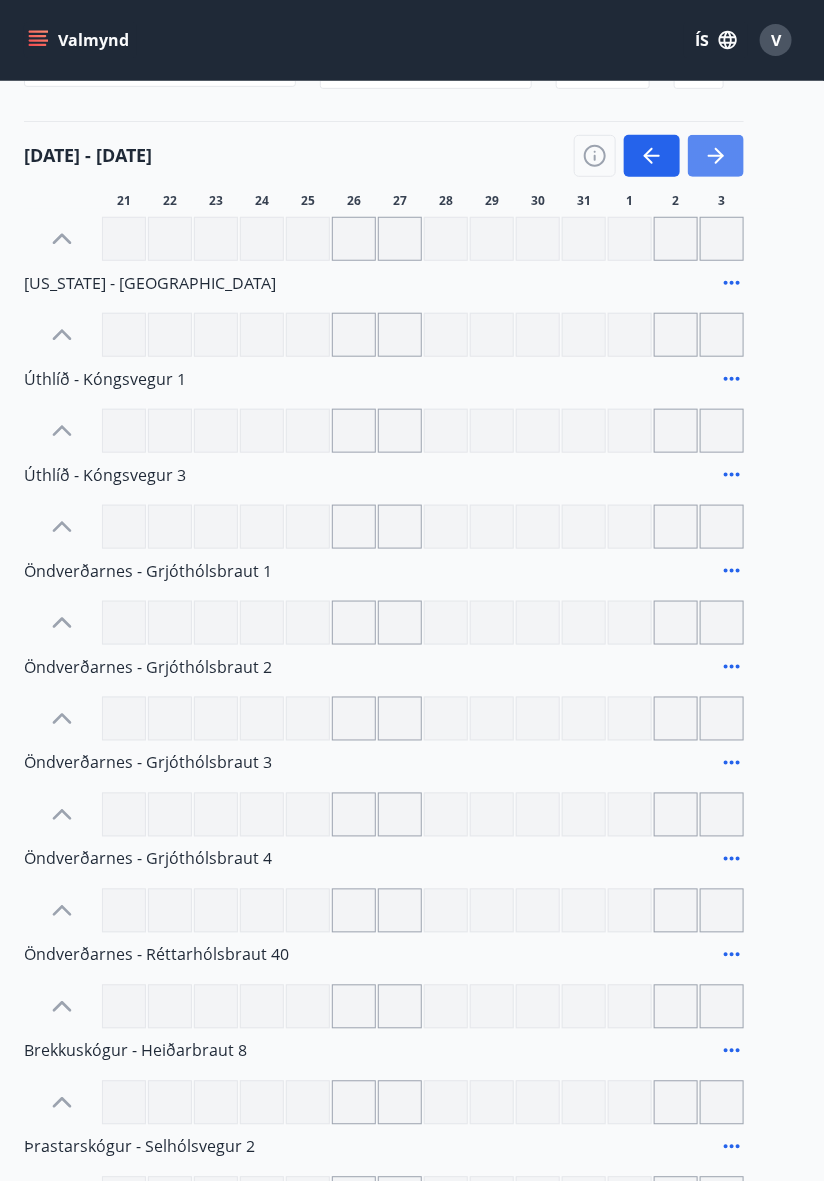 click 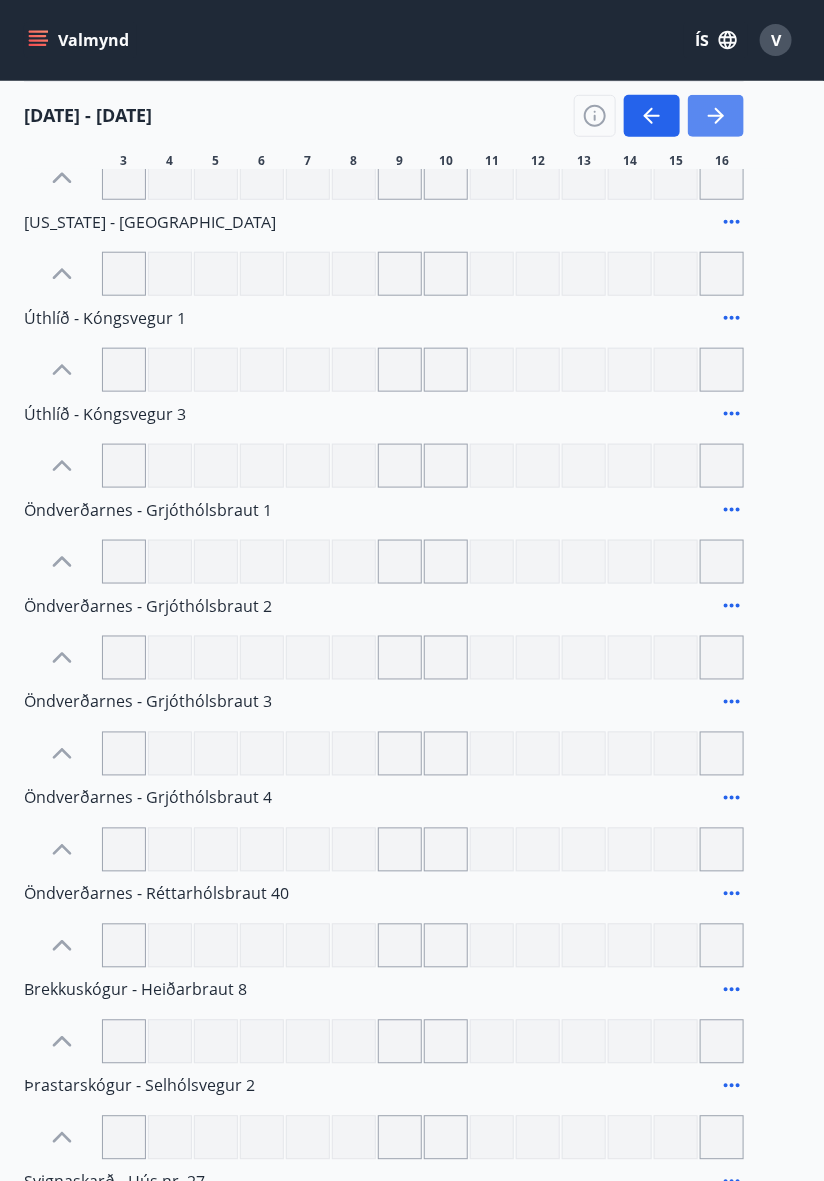 scroll, scrollTop: 0, scrollLeft: 0, axis: both 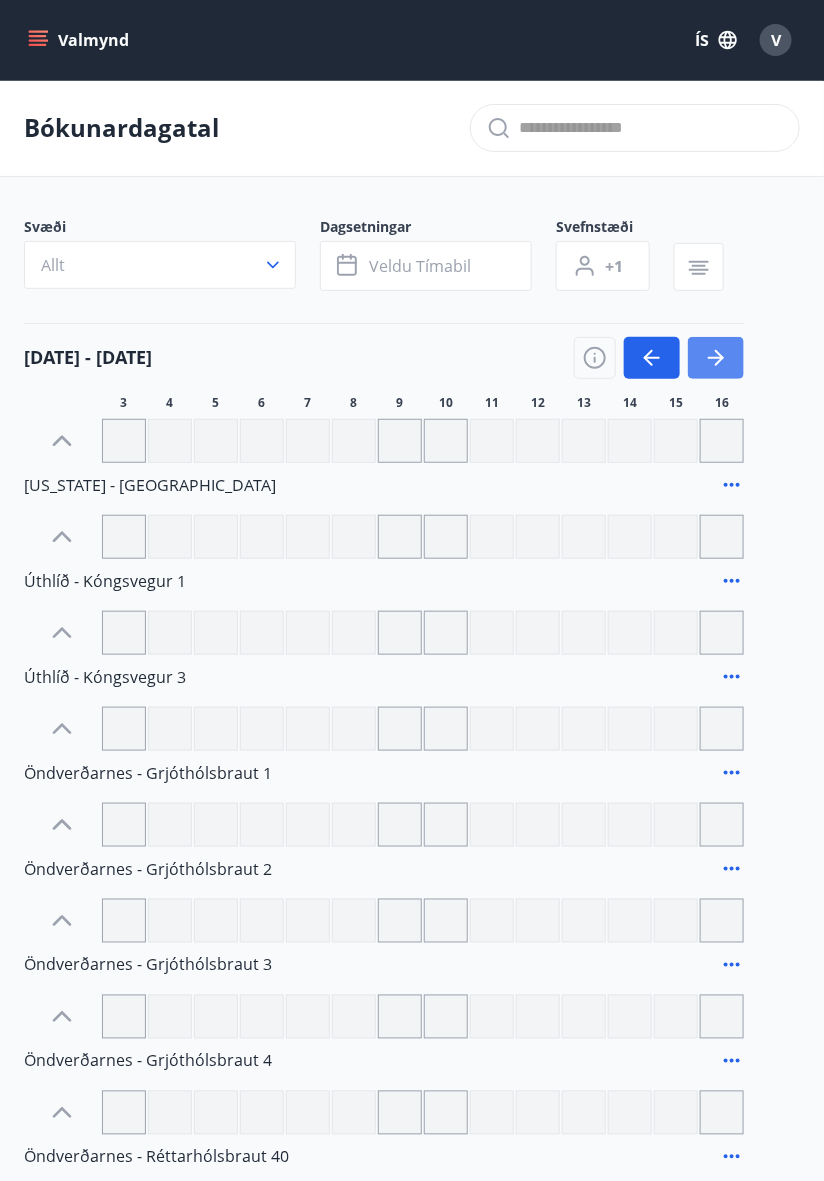 click at bounding box center [716, 358] 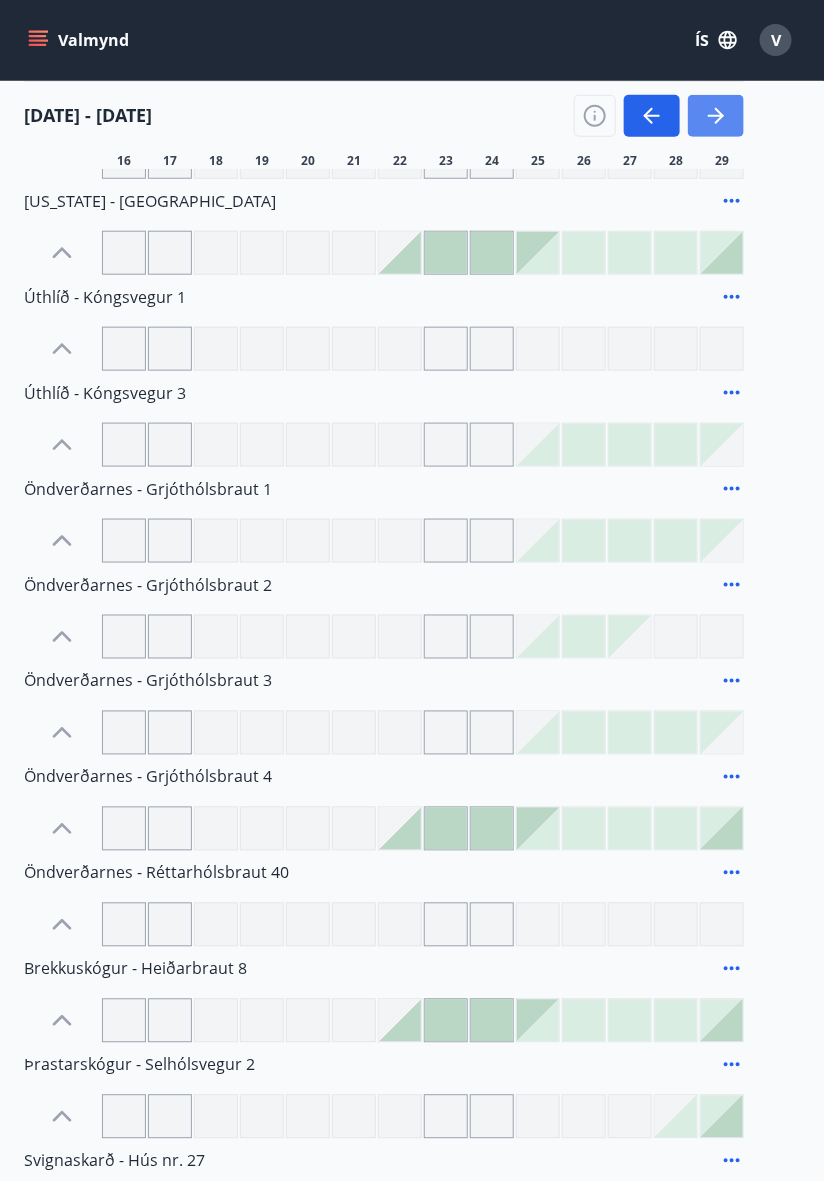 scroll, scrollTop: 0, scrollLeft: 0, axis: both 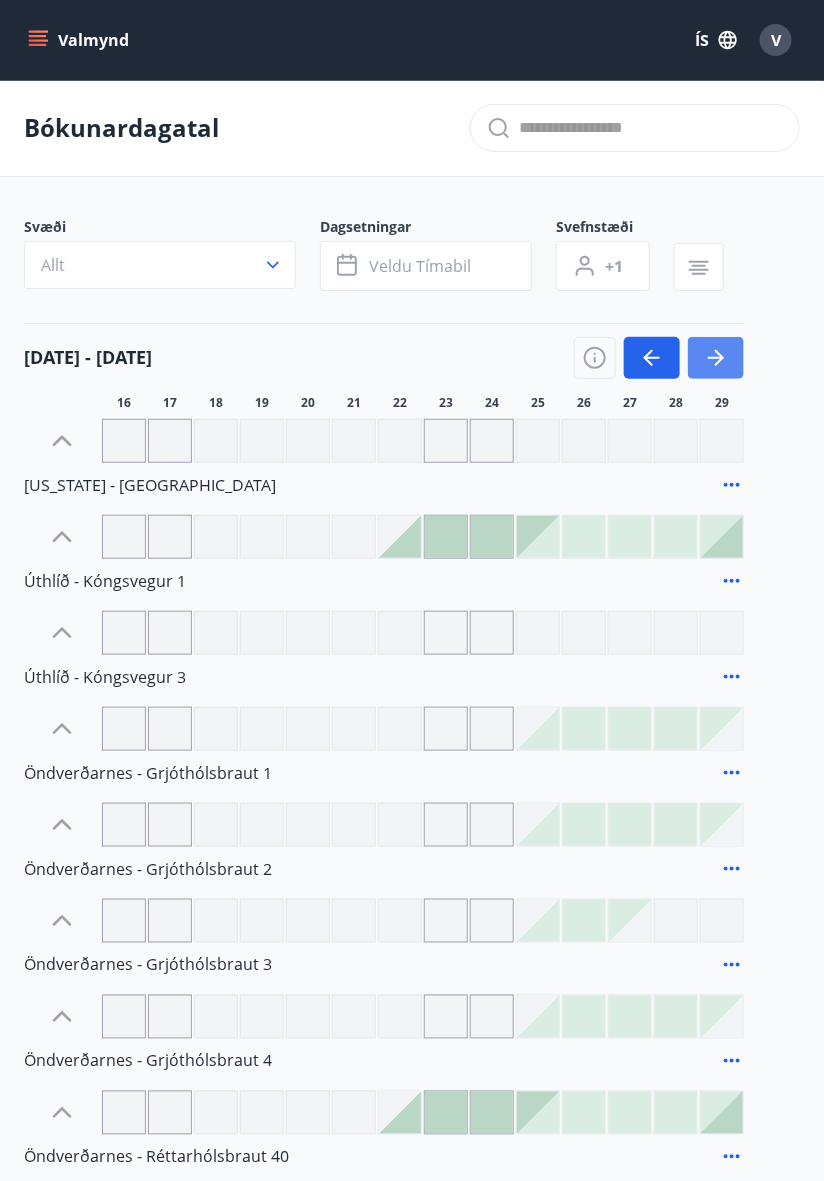 click 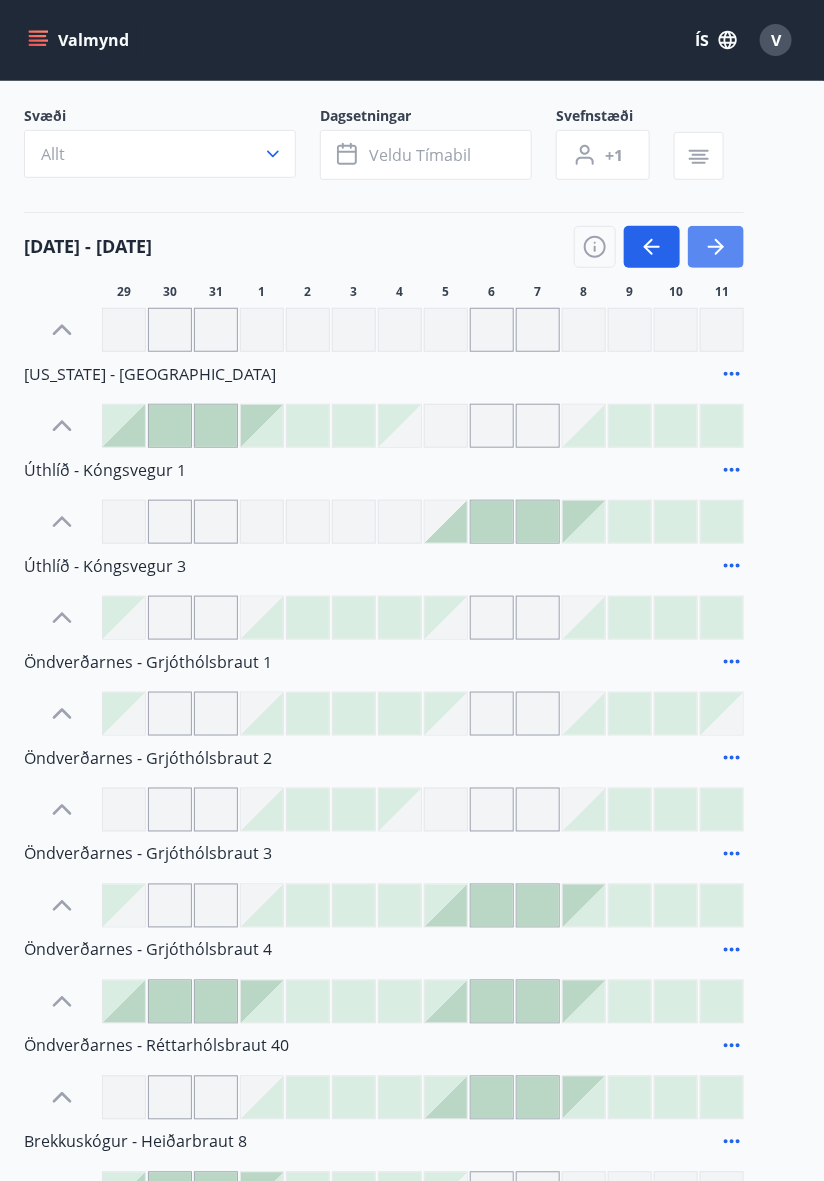 scroll, scrollTop: 0, scrollLeft: 0, axis: both 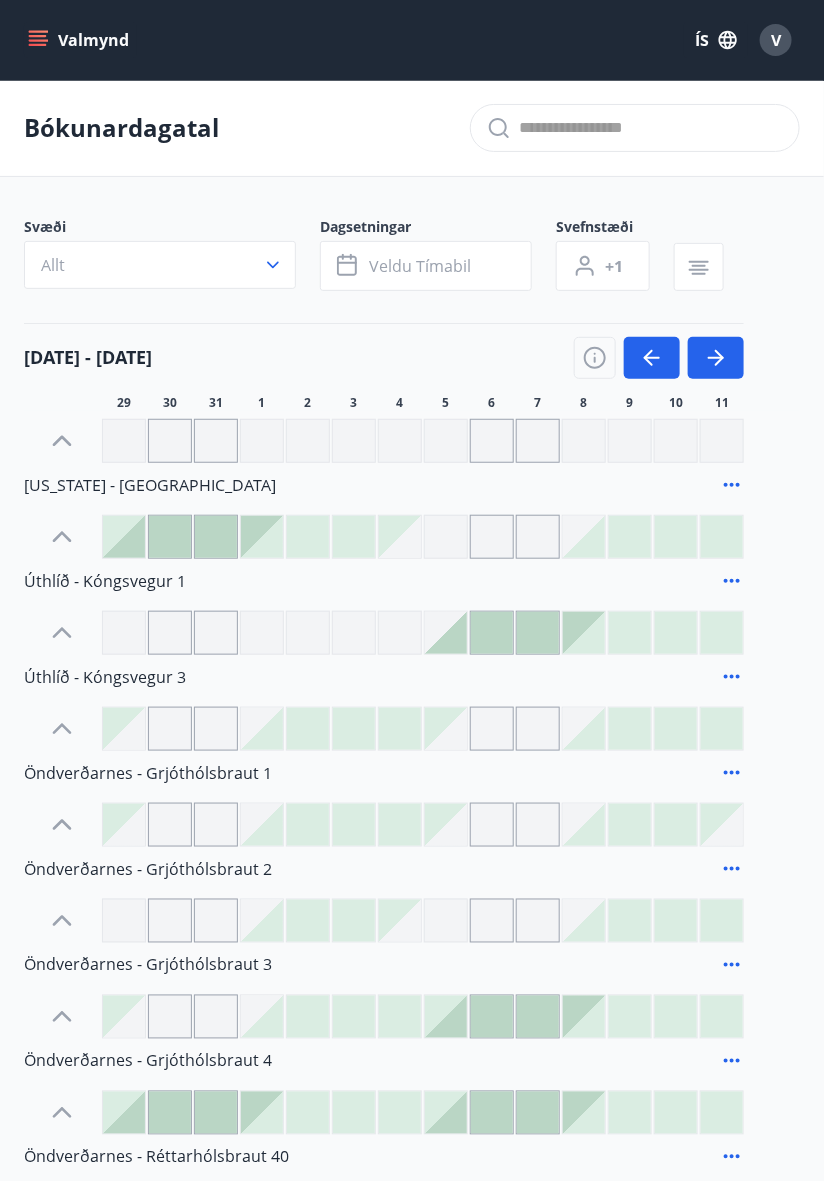 click 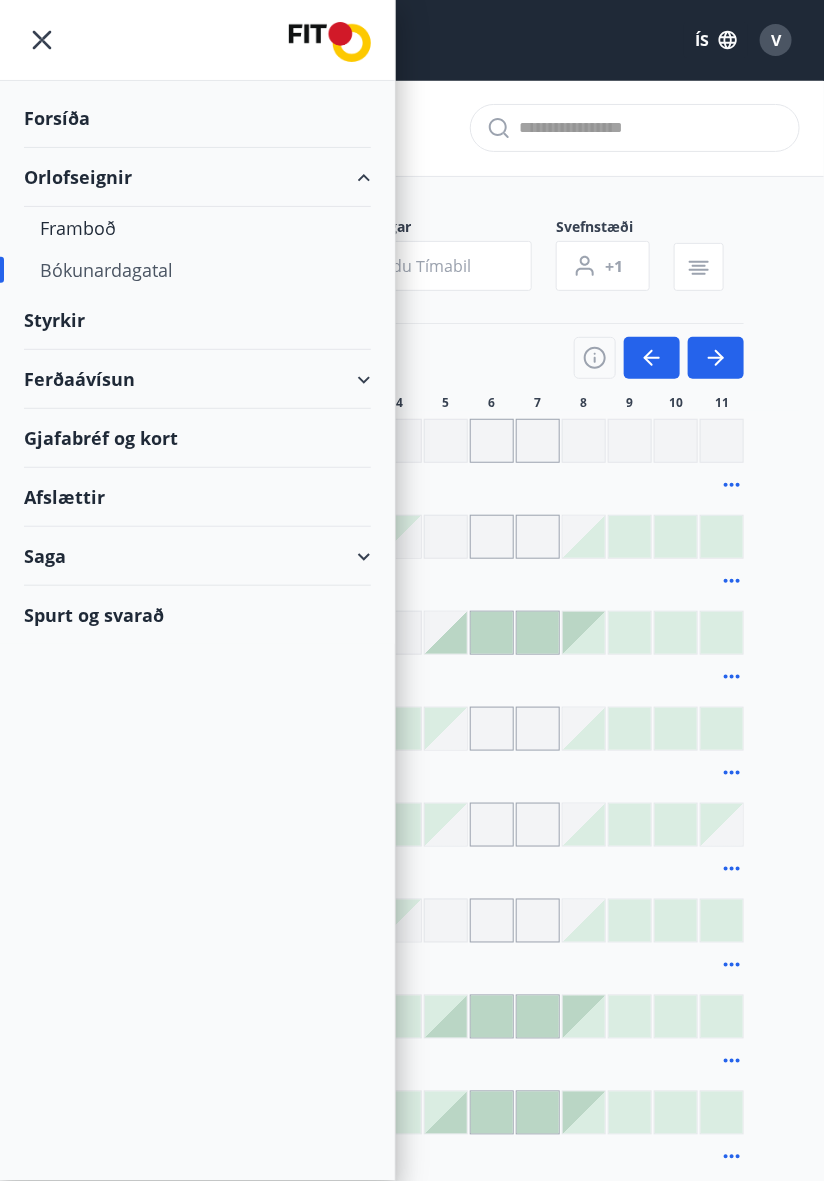 click on "Florida - Orlando Úthlíð - Kóngsvegur 1 Úthlíð - Kóngsvegur 3 Öndverðarnes - Grjóthólsbraut 1 Öndverðarnes - Grjóthólsbraut 2 Öndverðarnes - Grjóthólsbraut 3 Öndverðarnes - Grjóthólsbraut 4 Öndverðarnes - Réttarhólsbraut 40 Brekkuskógur - Heiðarbraut 8 Þrastarskógur - Selhólsvegur 2 Svignaskarð - Hús nr. 27 Svignaskarð - Hús nr. 21 Skorradalur - Fitjahlíð 17 - Efra hús Skorradalur - Fitjahlíð 17 - Neðra hús Ölfusborgir 29 Mýrar - Vogur Akureyri - Smárahlíð 16 E Akureyri - Furulundur 10M Akureyri - Furulundur 10 E Akureyri - Furulundur 6 L Akureyri - Furulundur 11A Vestmannaeyjar - Heiðarvegur 7 Reykjavík - Hátún 4 Stóra Hof,  804  Selfossi Húsafell - Kiðárbotnar 1 Húsafell - Birkilundur 2 Húsafell - Hvítárbrekkur 6 Stykkishólmur - Borgarbraut 38 Fljótshlíð - Hallskot Klifabotn í Lóni" at bounding box center (412, 1855) 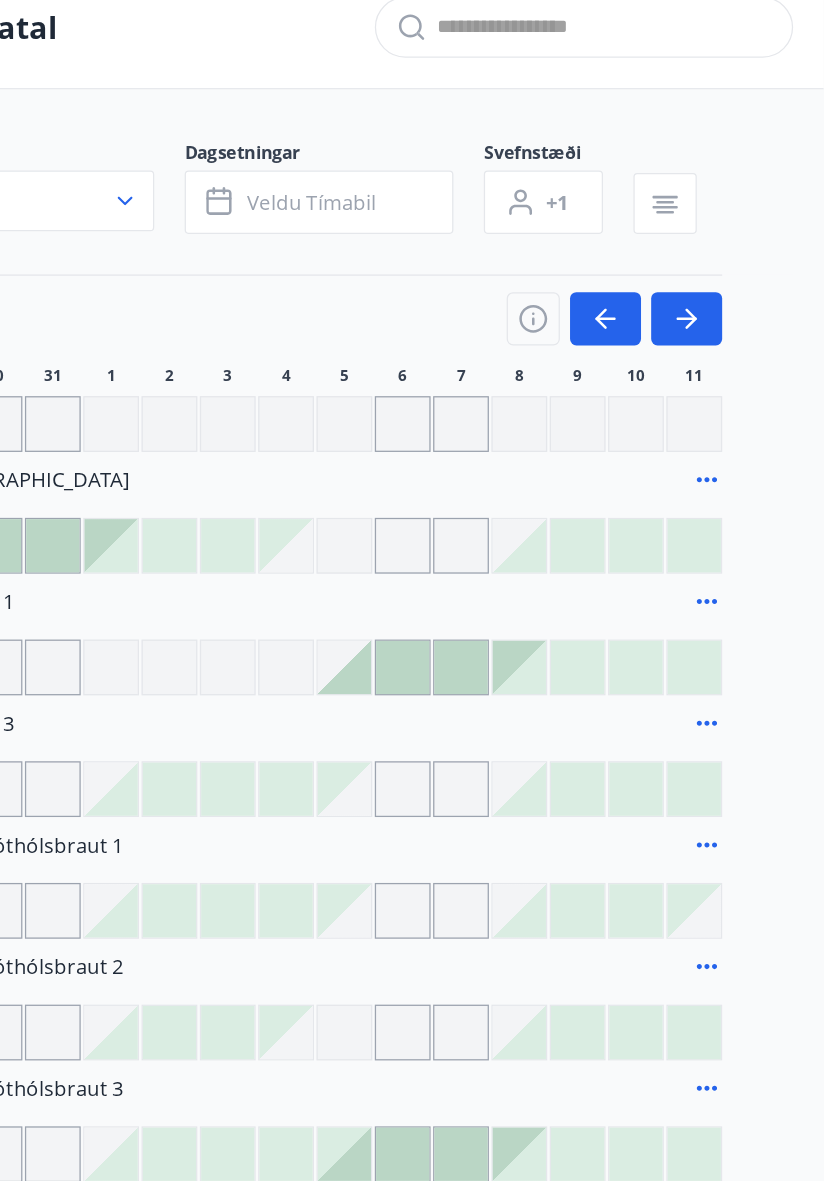 scroll, scrollTop: 0, scrollLeft: 0, axis: both 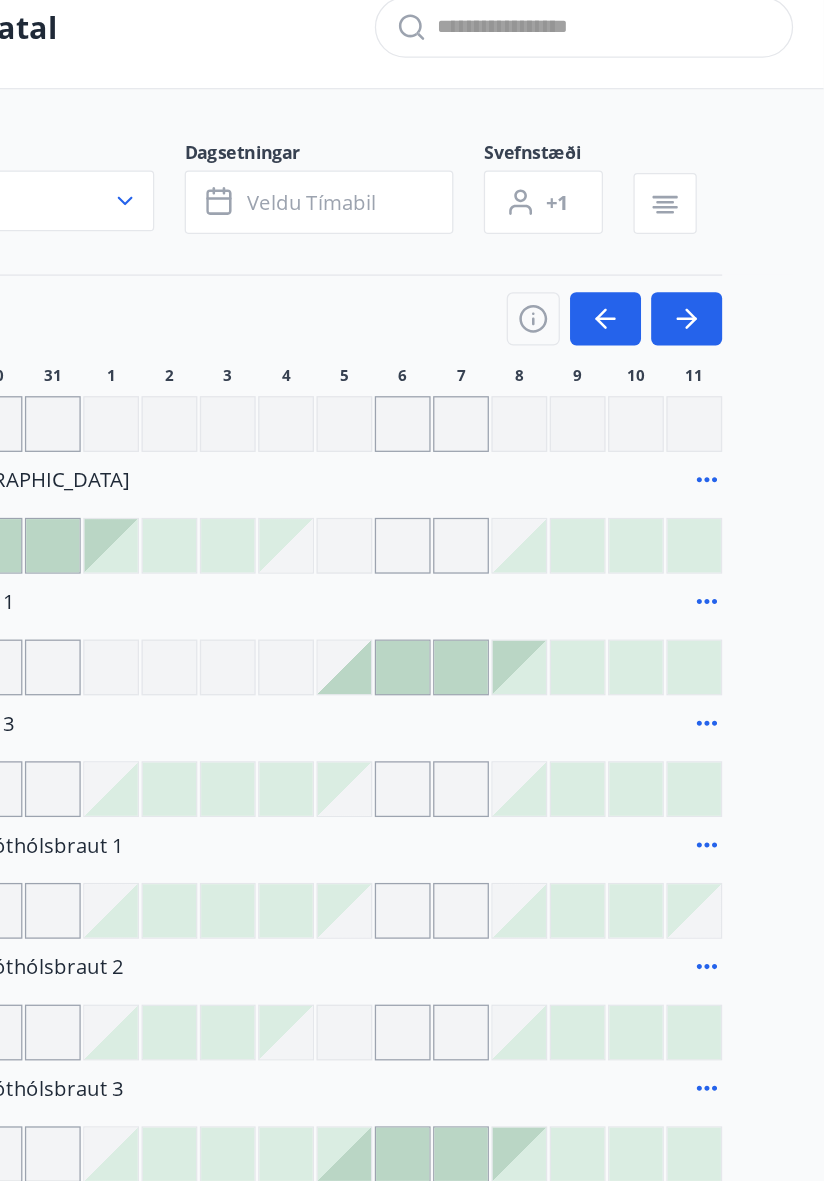 click at bounding box center [630, 1017] 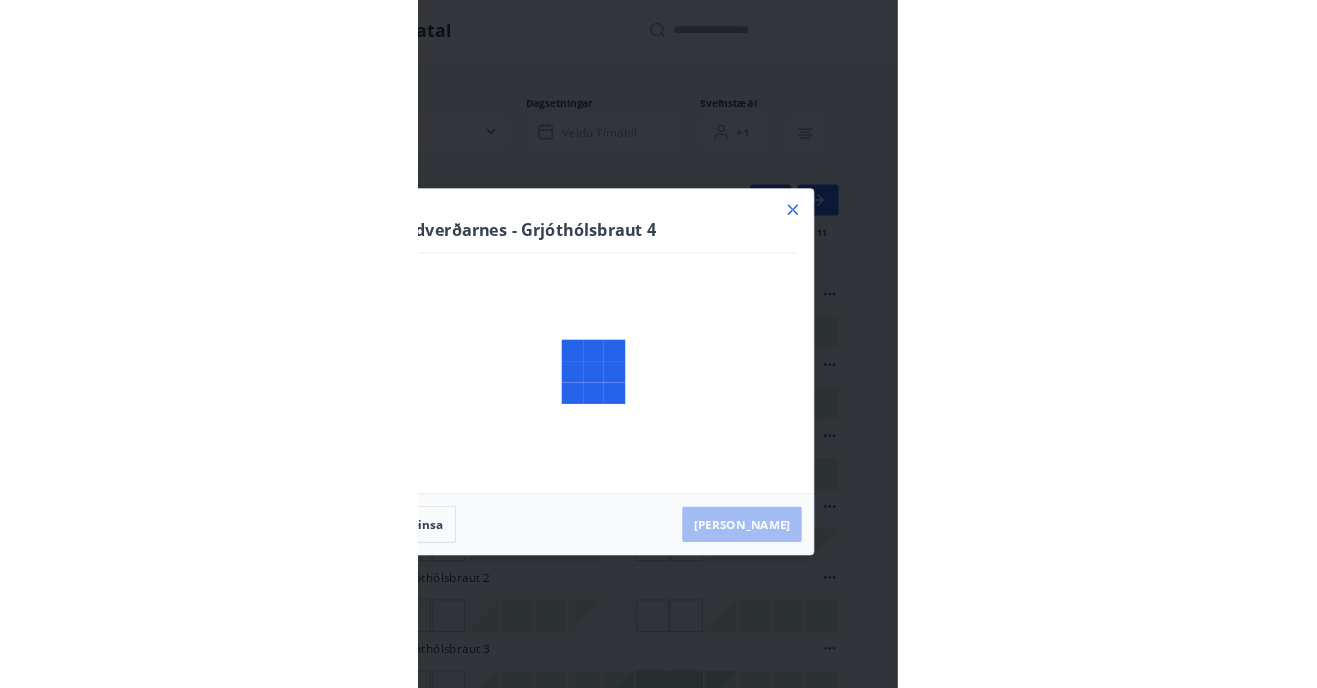 scroll, scrollTop: 0, scrollLeft: 0, axis: both 